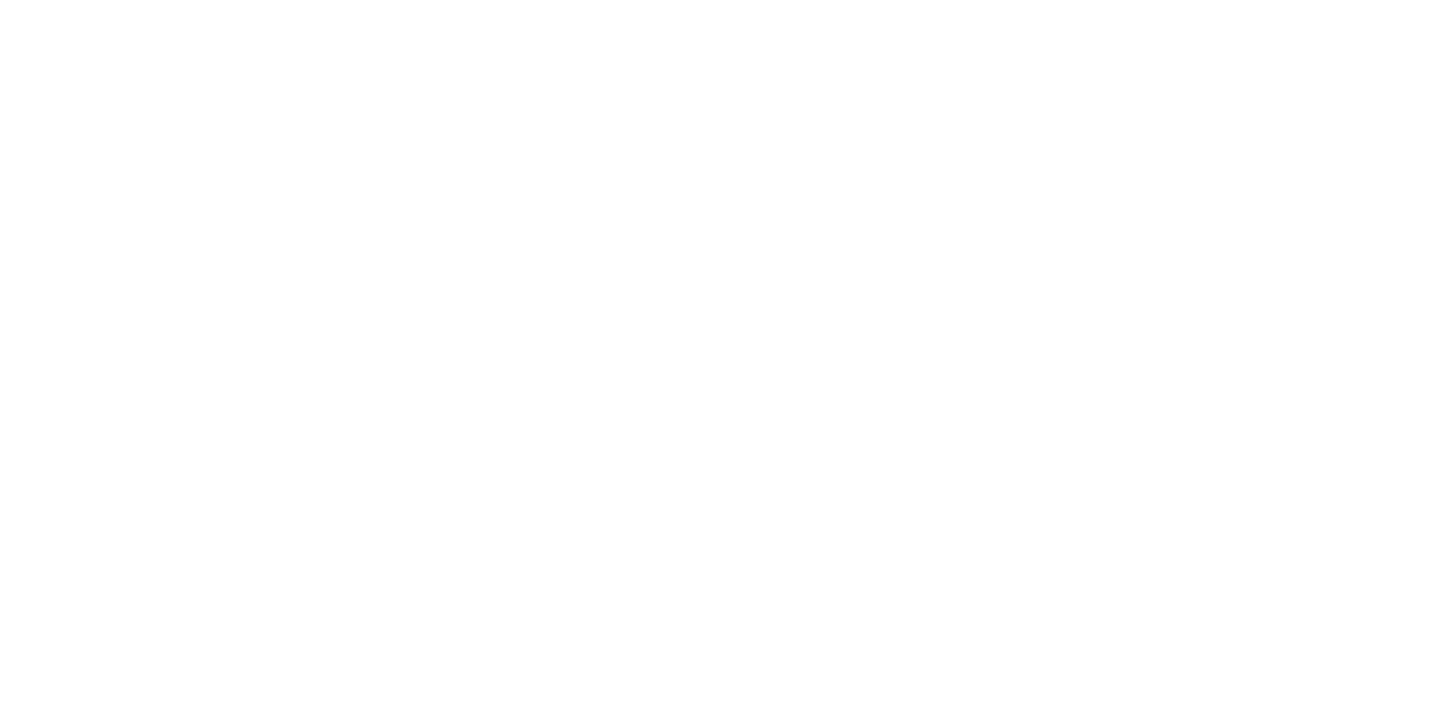scroll, scrollTop: 0, scrollLeft: 0, axis: both 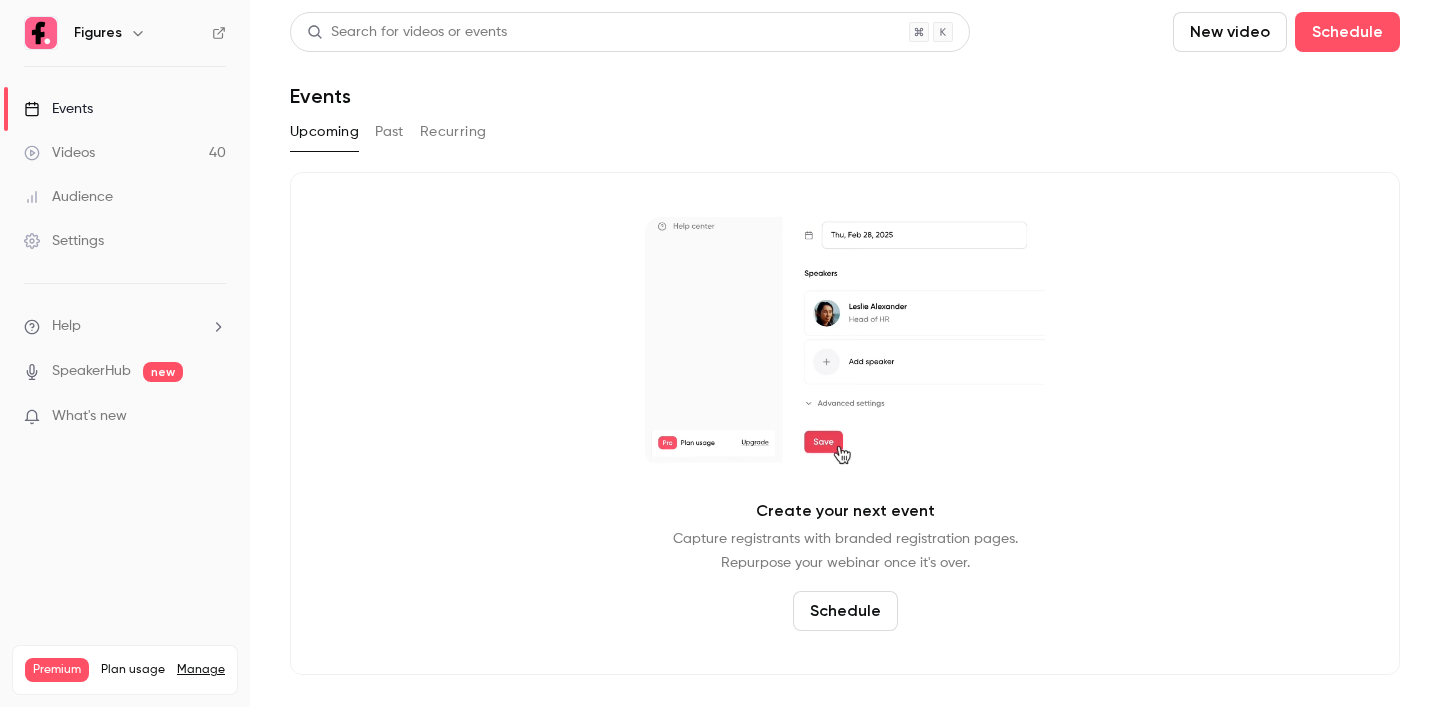 click on "Upcoming Past Recurring" at bounding box center (845, 132) 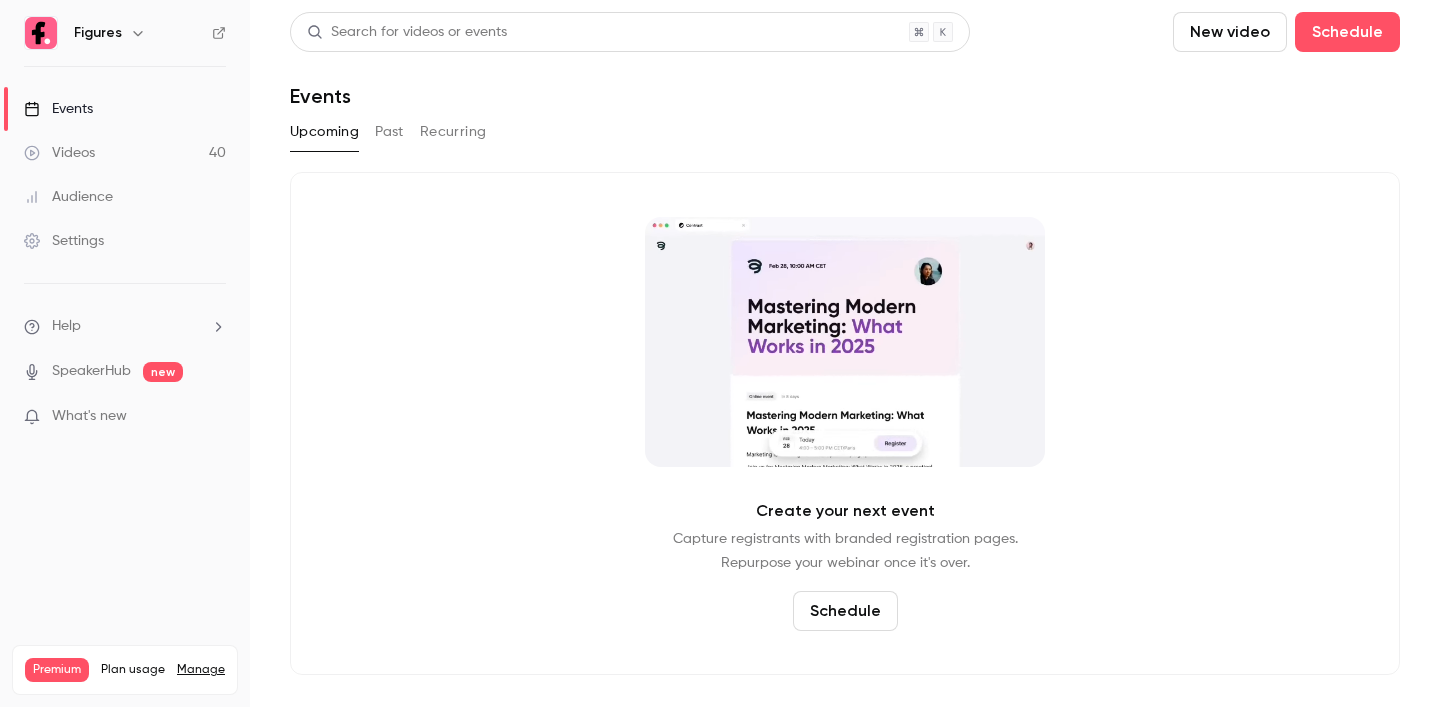 click on "Past" at bounding box center (389, 132) 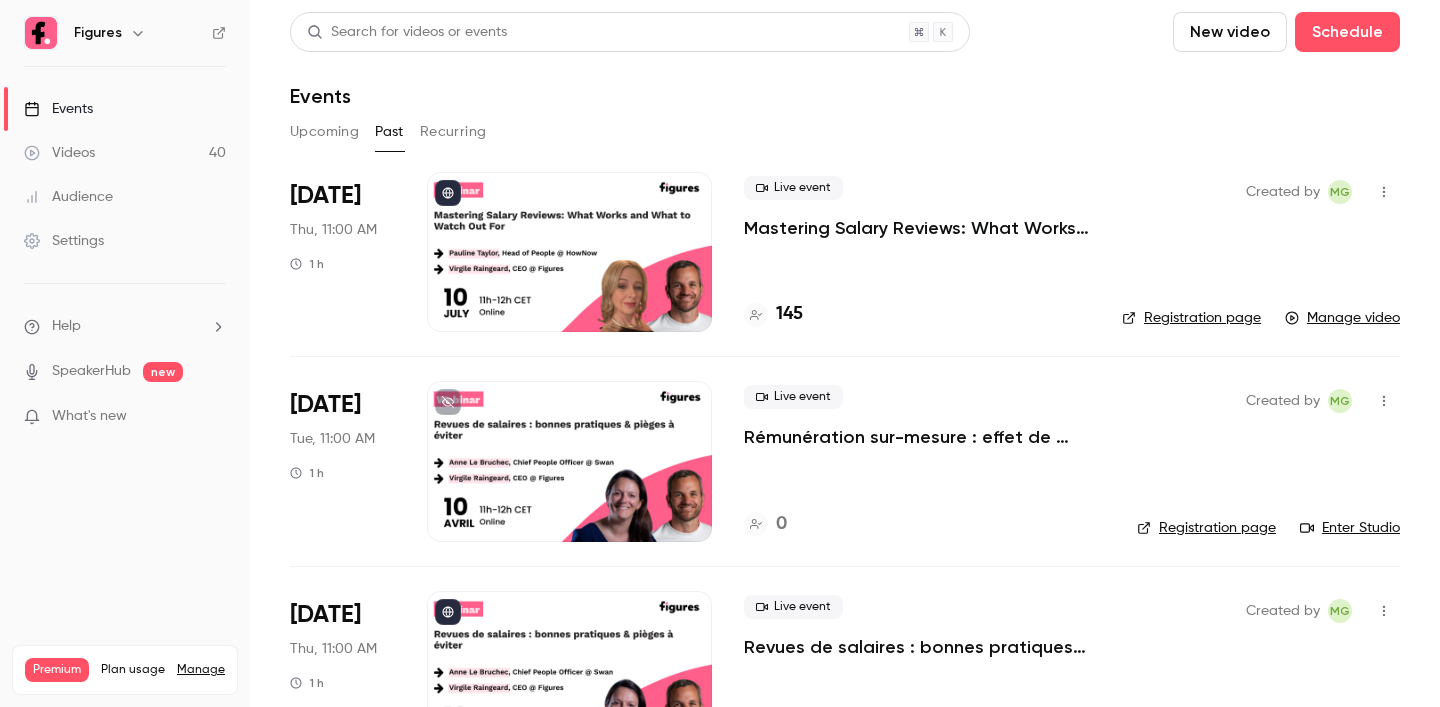 click on "Events" at bounding box center (125, 109) 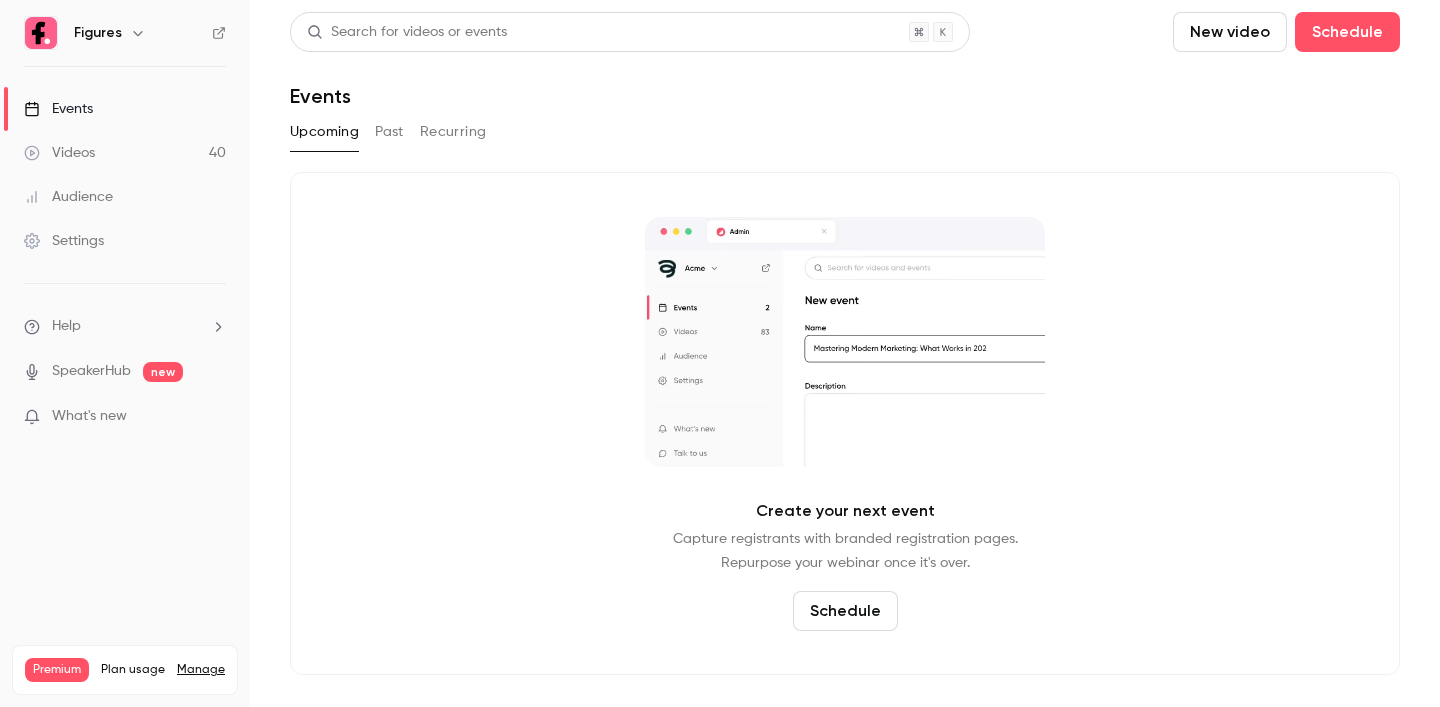 click on "Events" at bounding box center (58, 109) 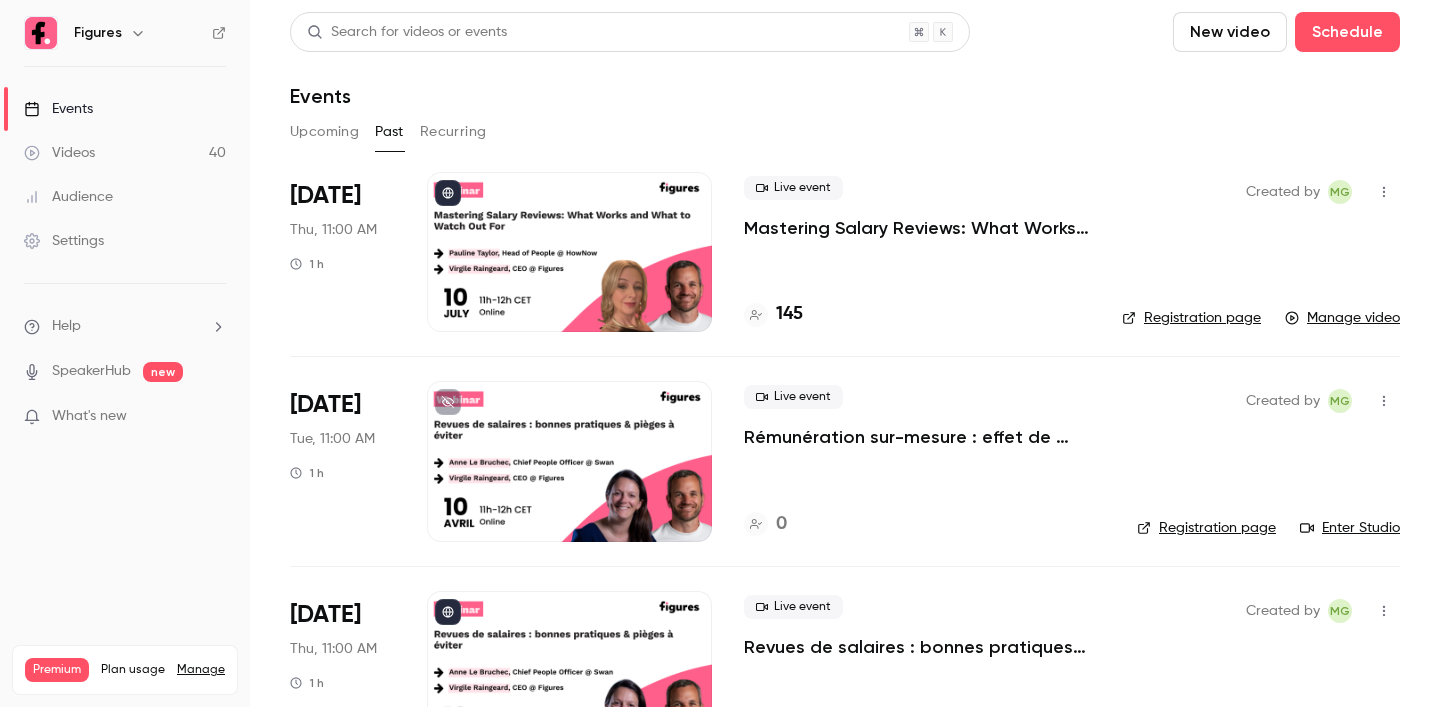 click 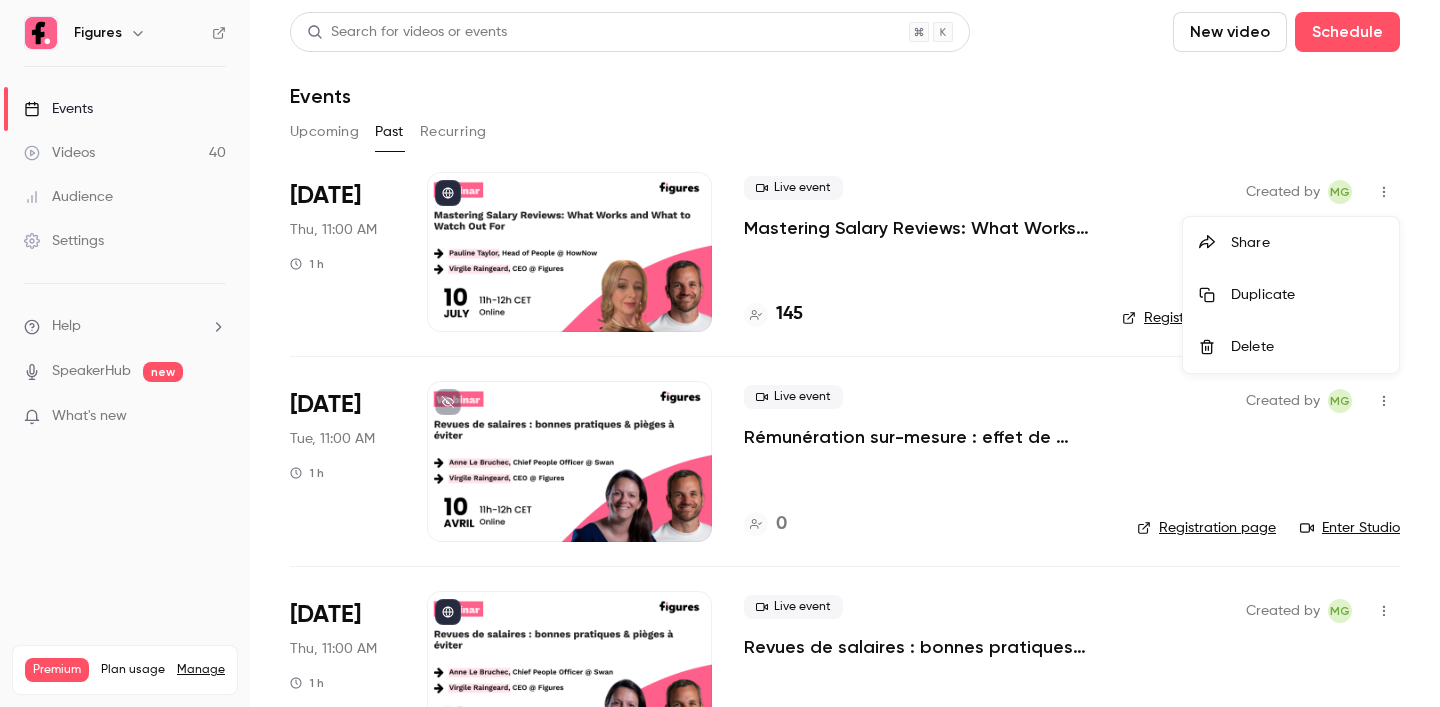 click on "Duplicate" at bounding box center (1307, 295) 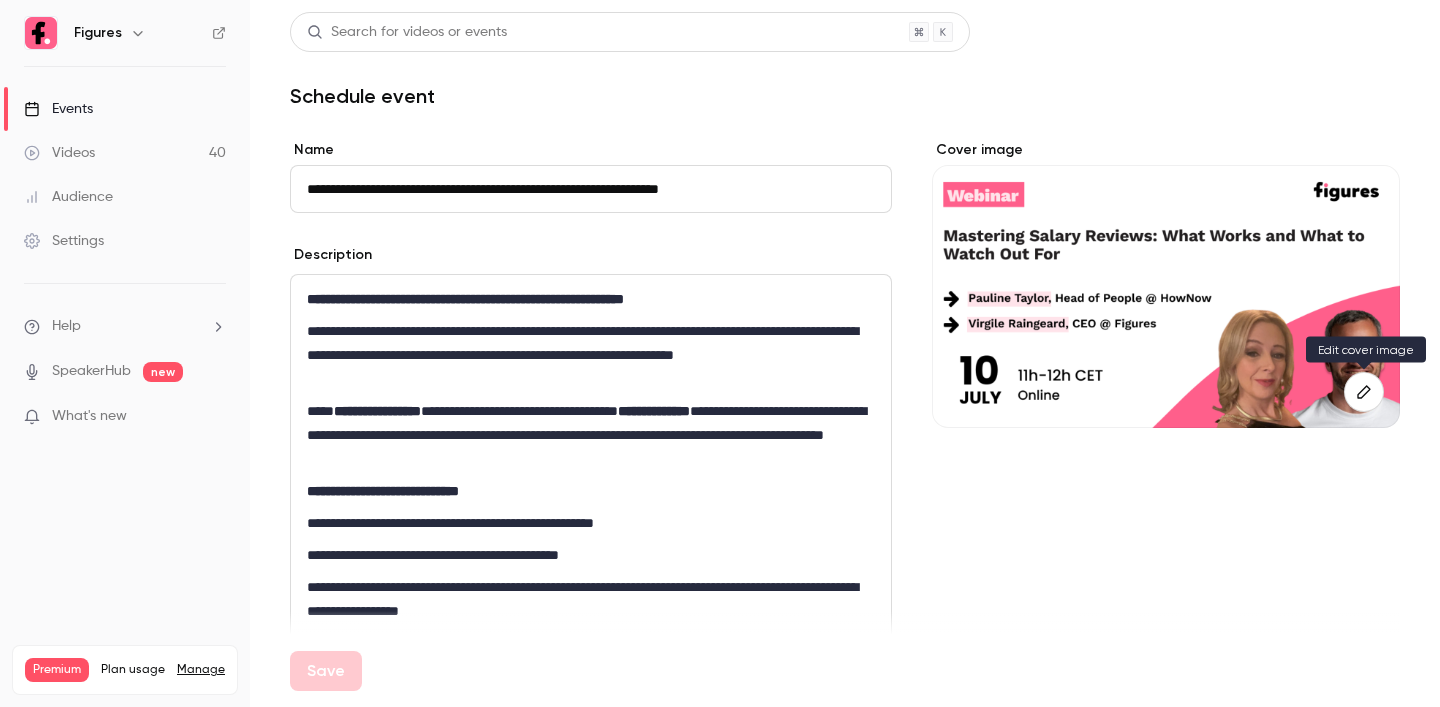 click at bounding box center [1364, 392] 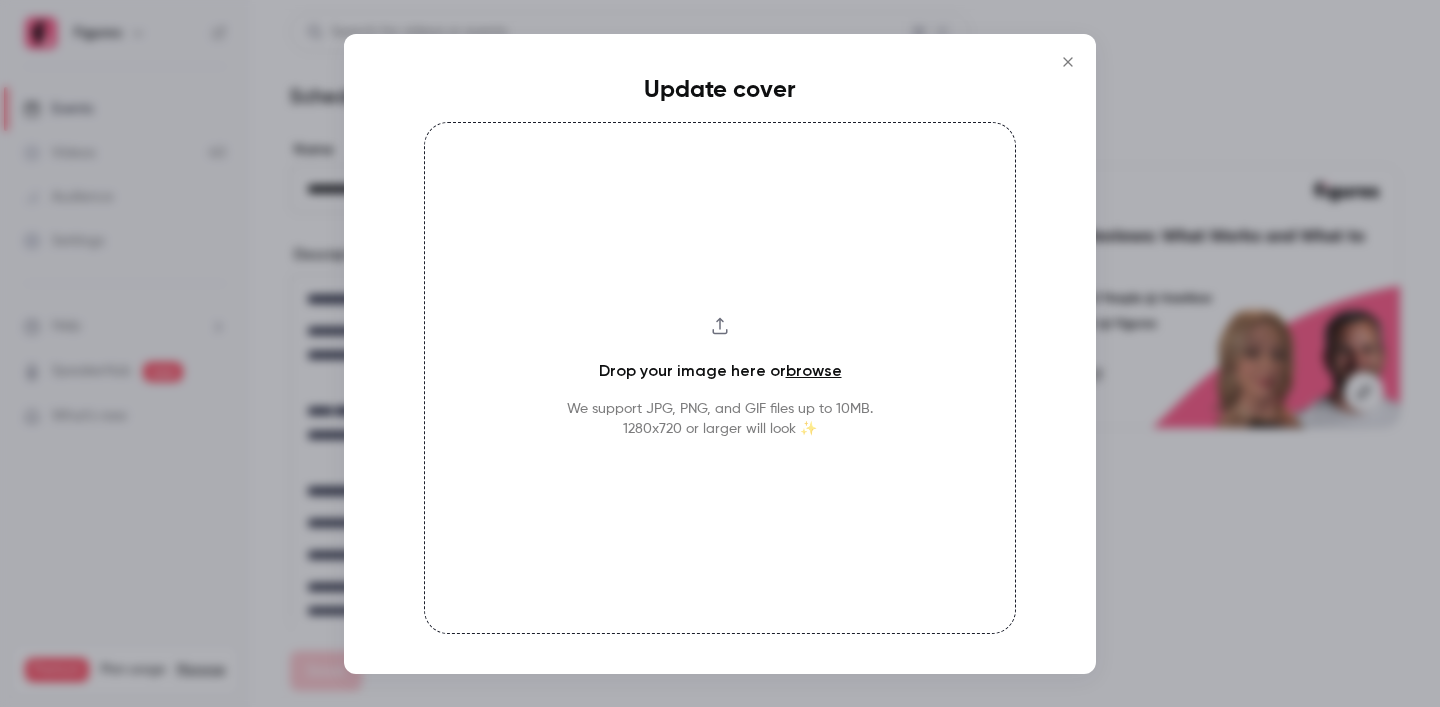click on "browse" at bounding box center [814, 370] 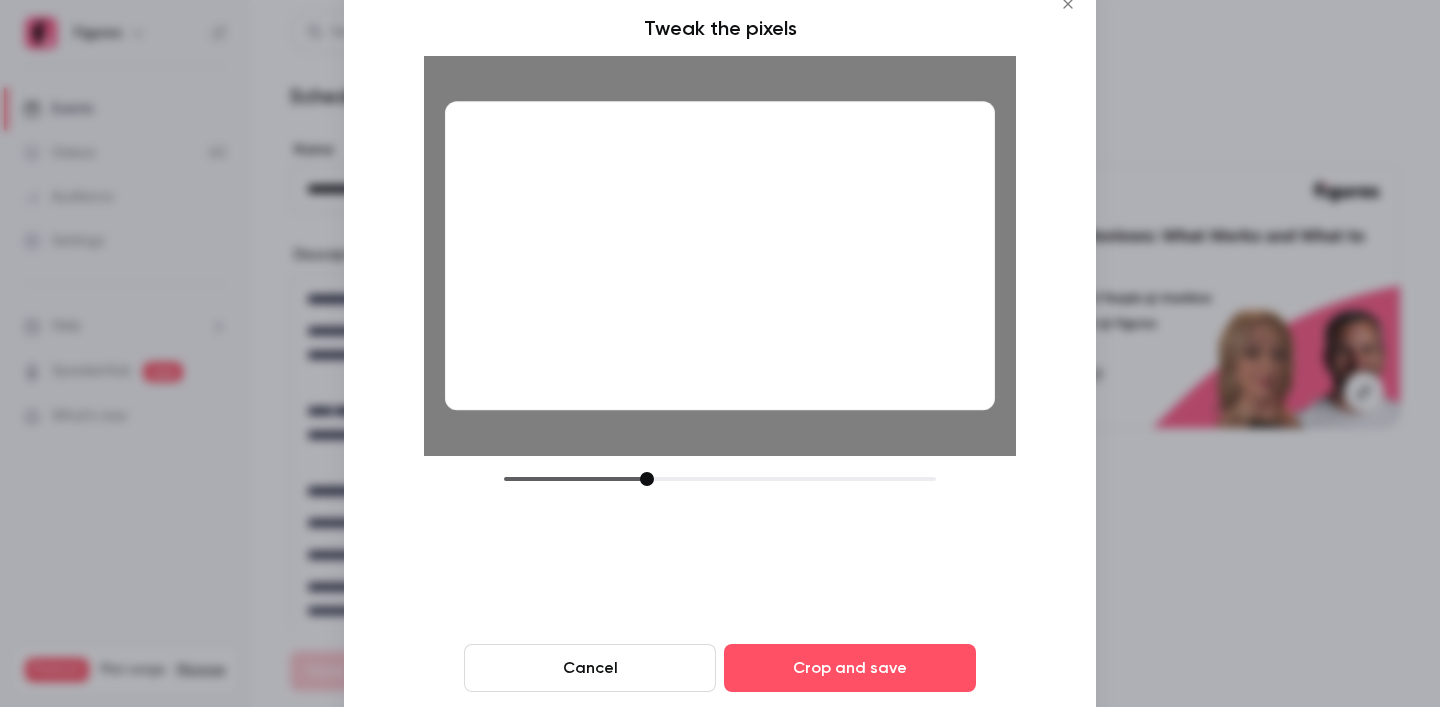 click at bounding box center (720, 255) 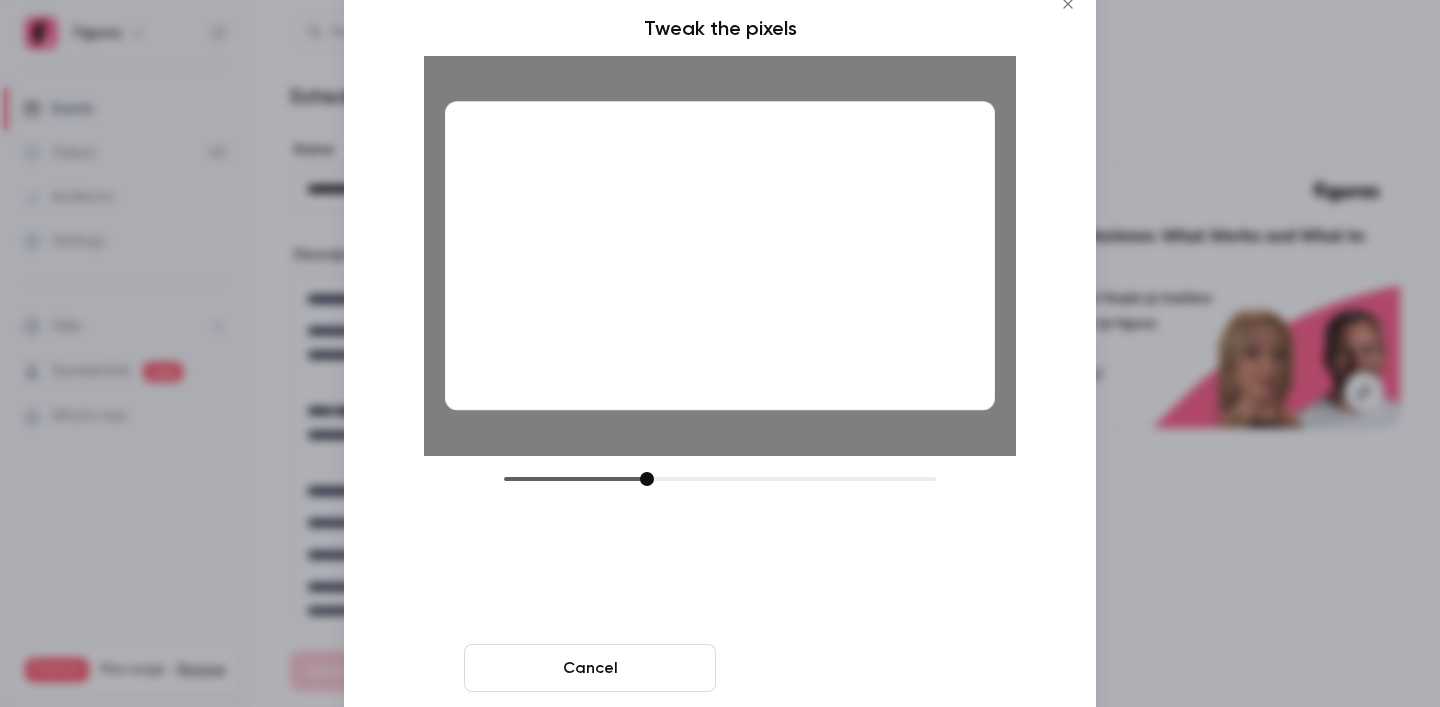 click on "Crop and save" at bounding box center (850, 668) 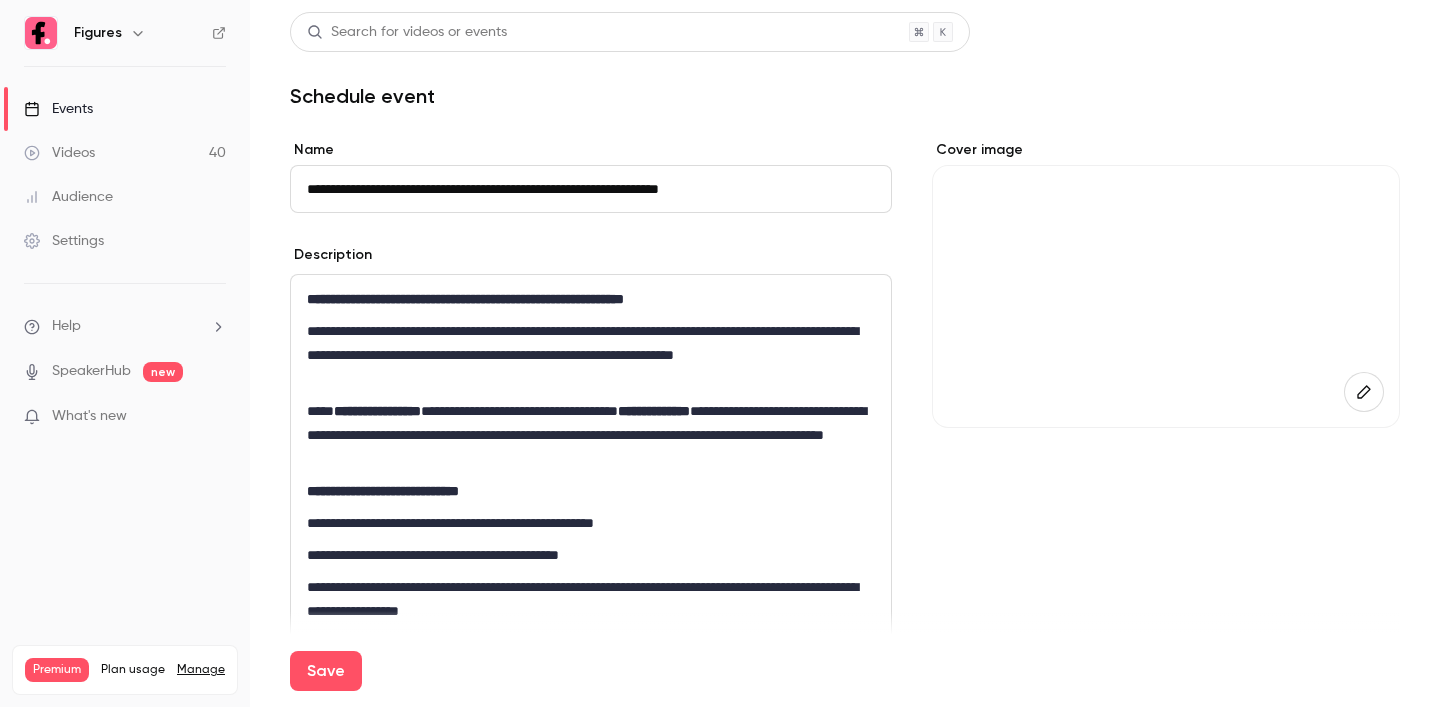 click on "**********" at bounding box center (591, 189) 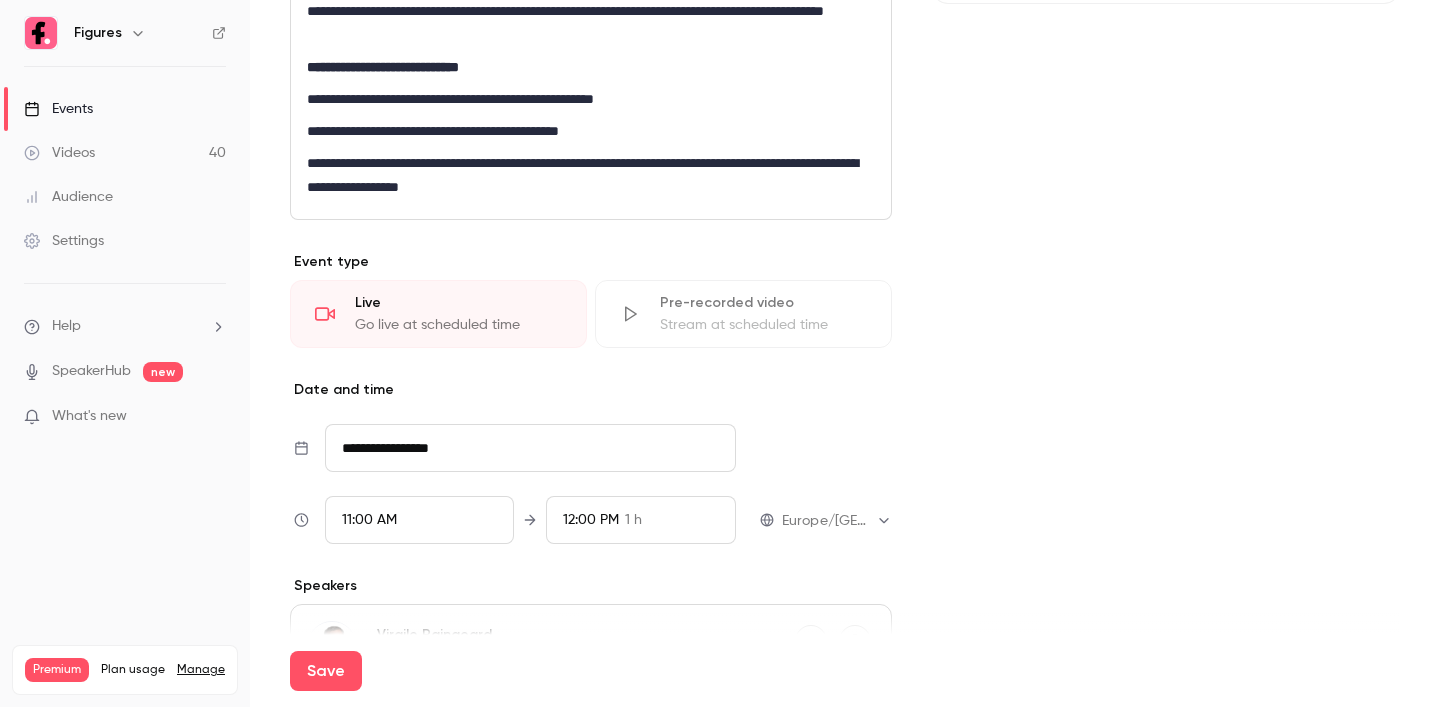 scroll, scrollTop: 867, scrollLeft: 0, axis: vertical 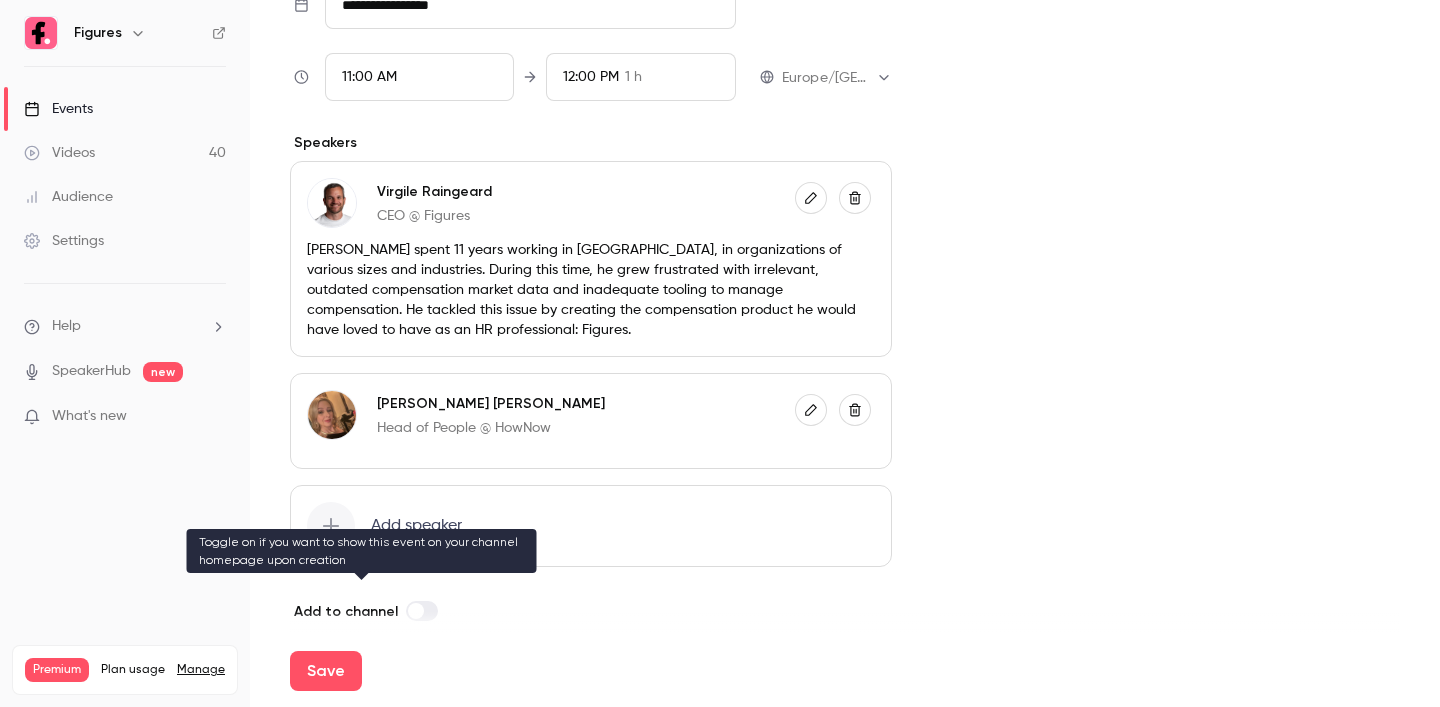 type on "**********" 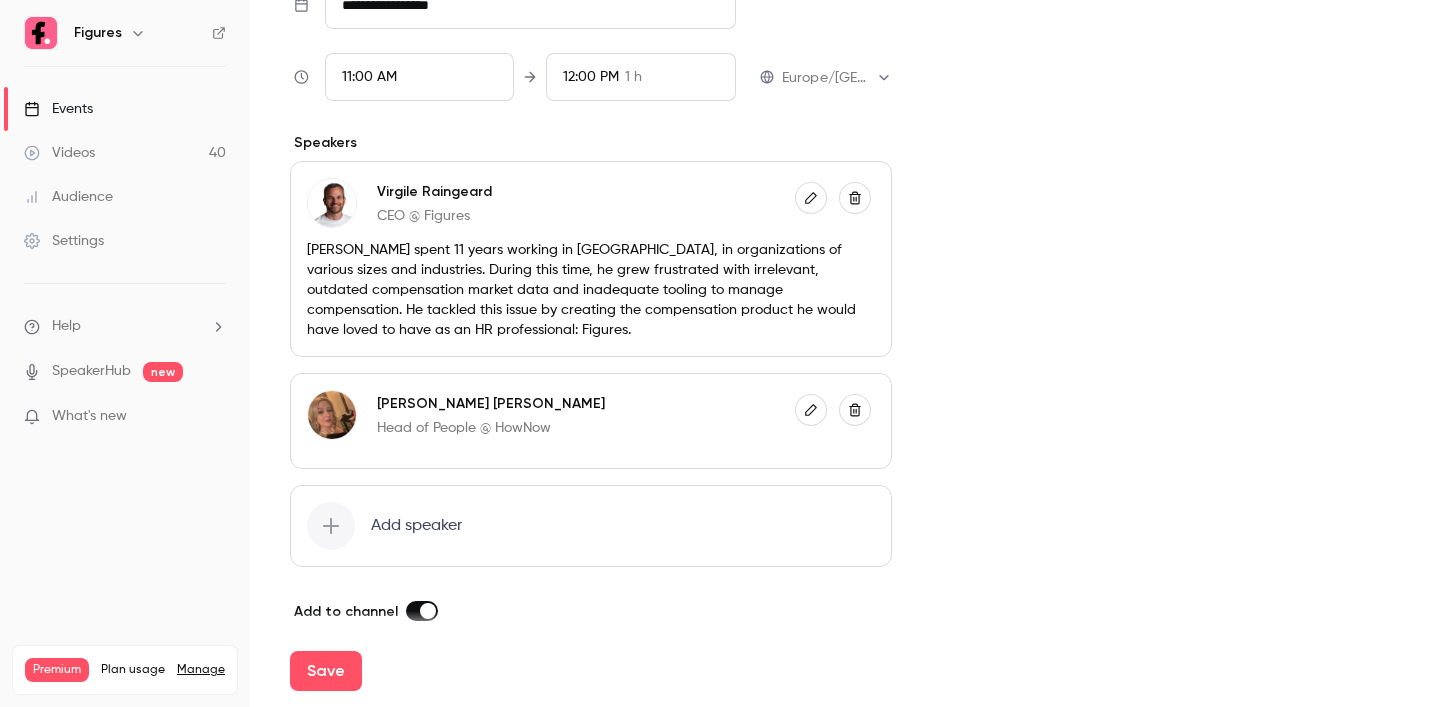 click 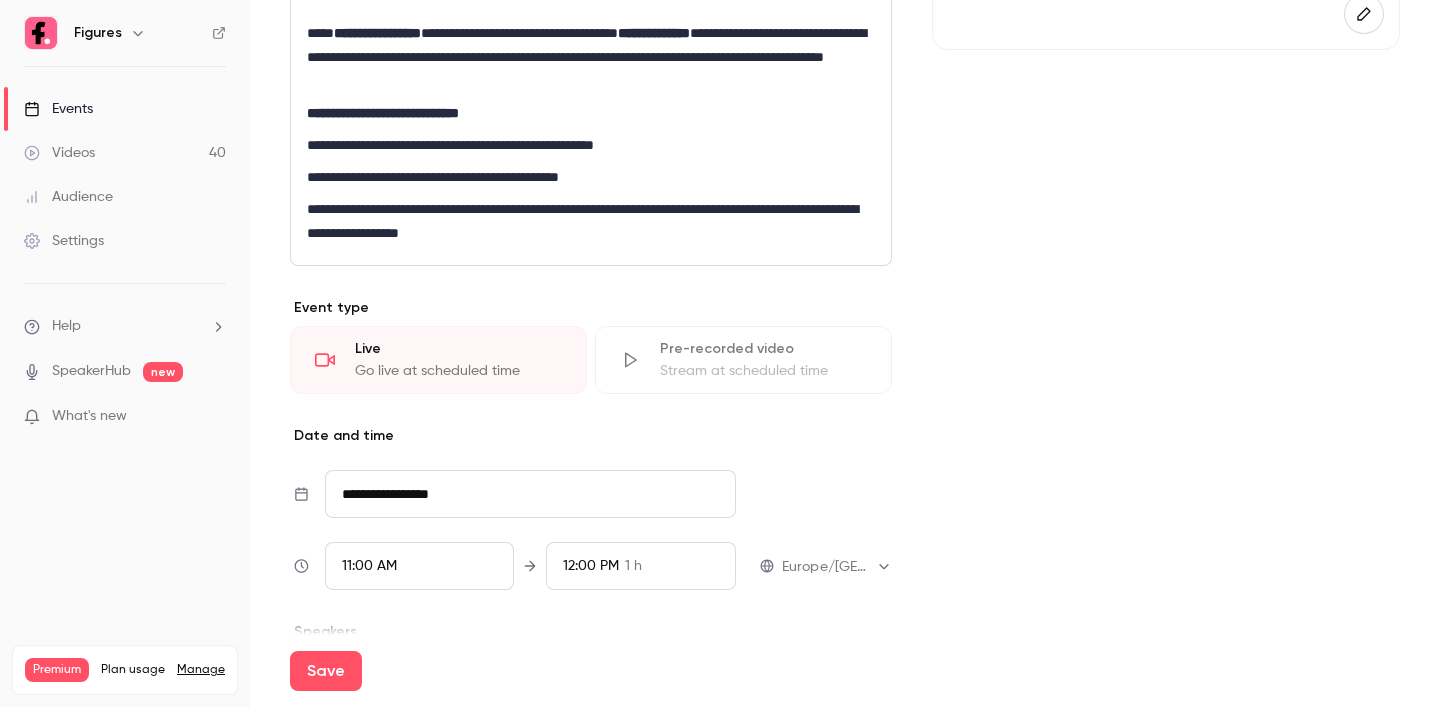 scroll, scrollTop: 752, scrollLeft: 0, axis: vertical 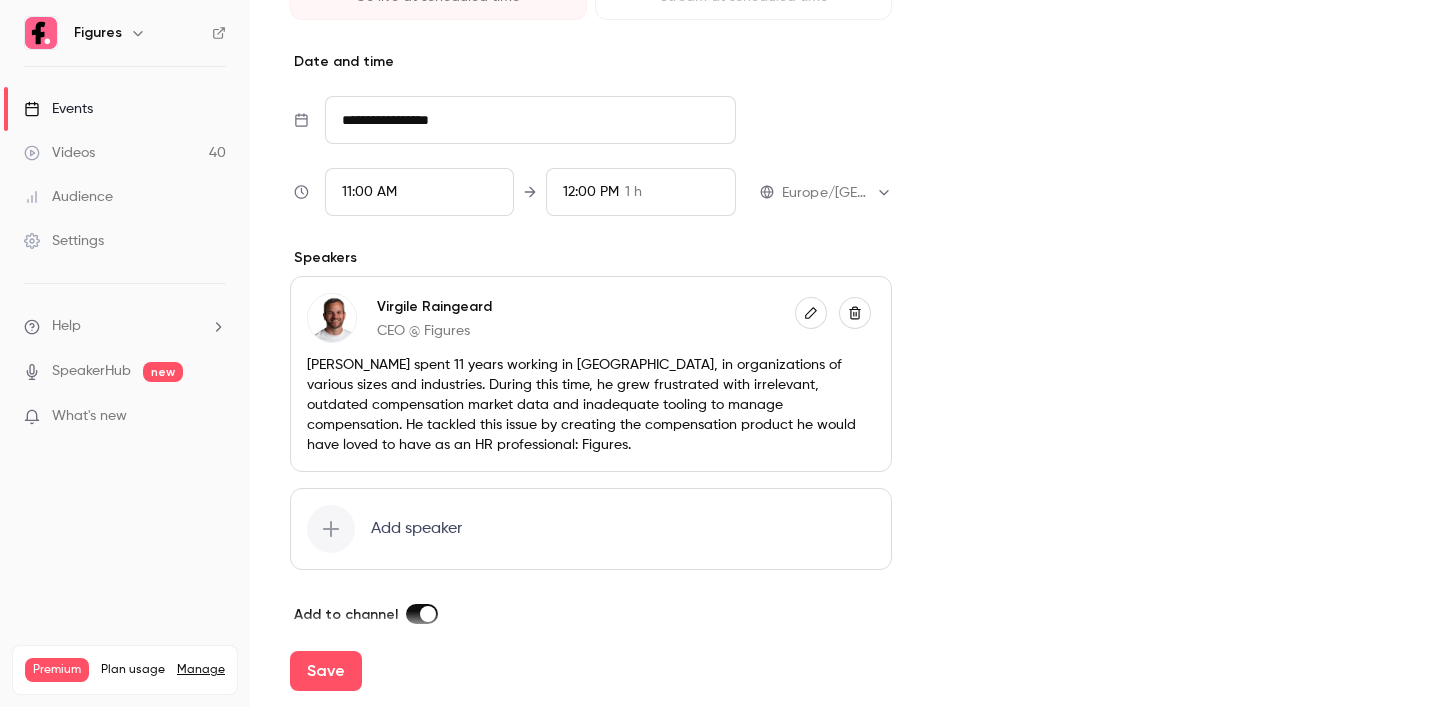click on "**********" at bounding box center (530, 120) 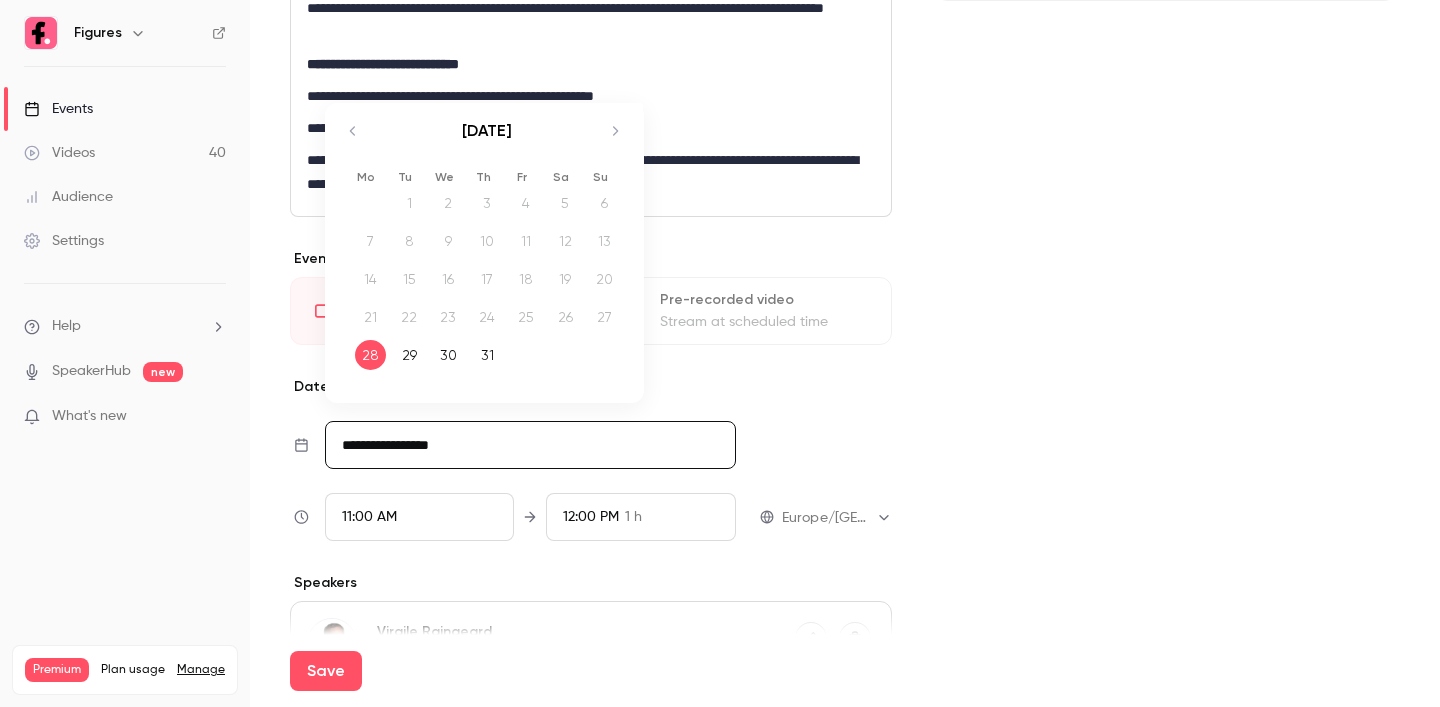 scroll, scrollTop: 364, scrollLeft: 0, axis: vertical 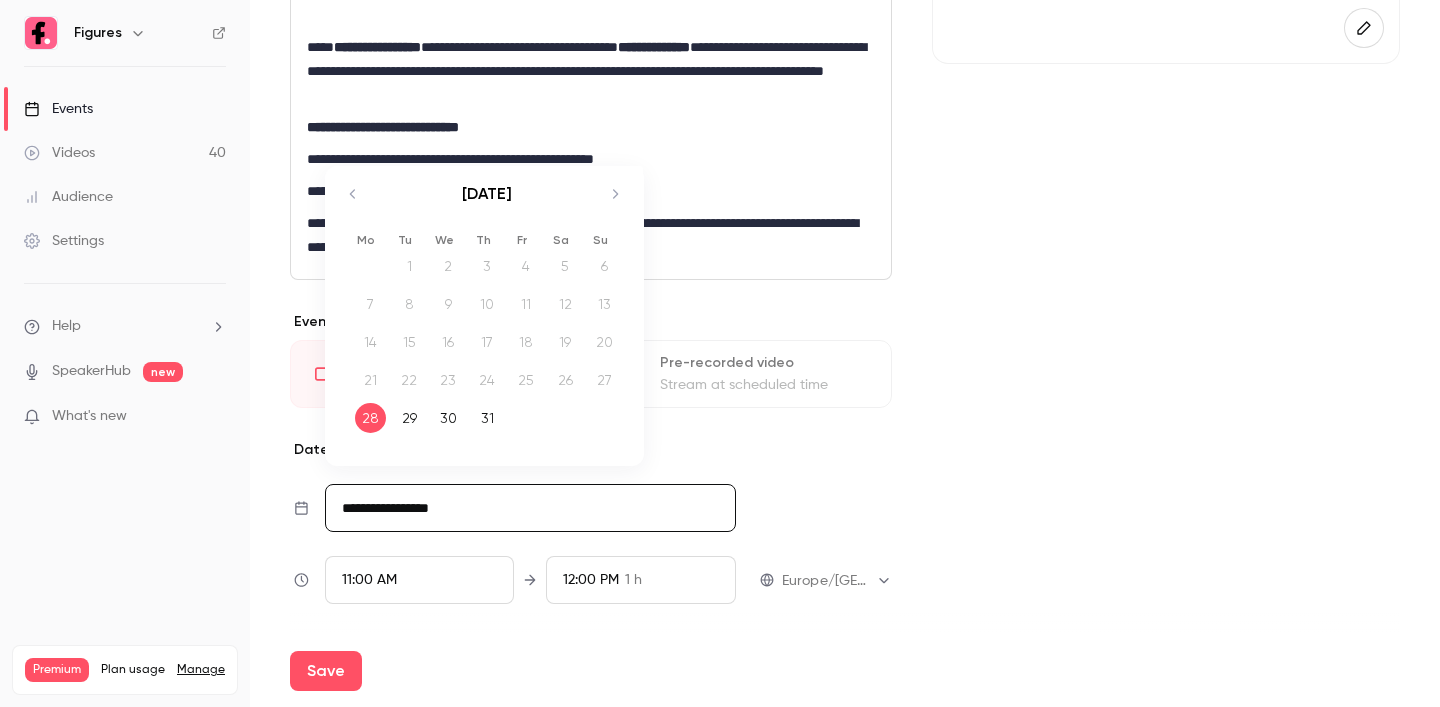 click 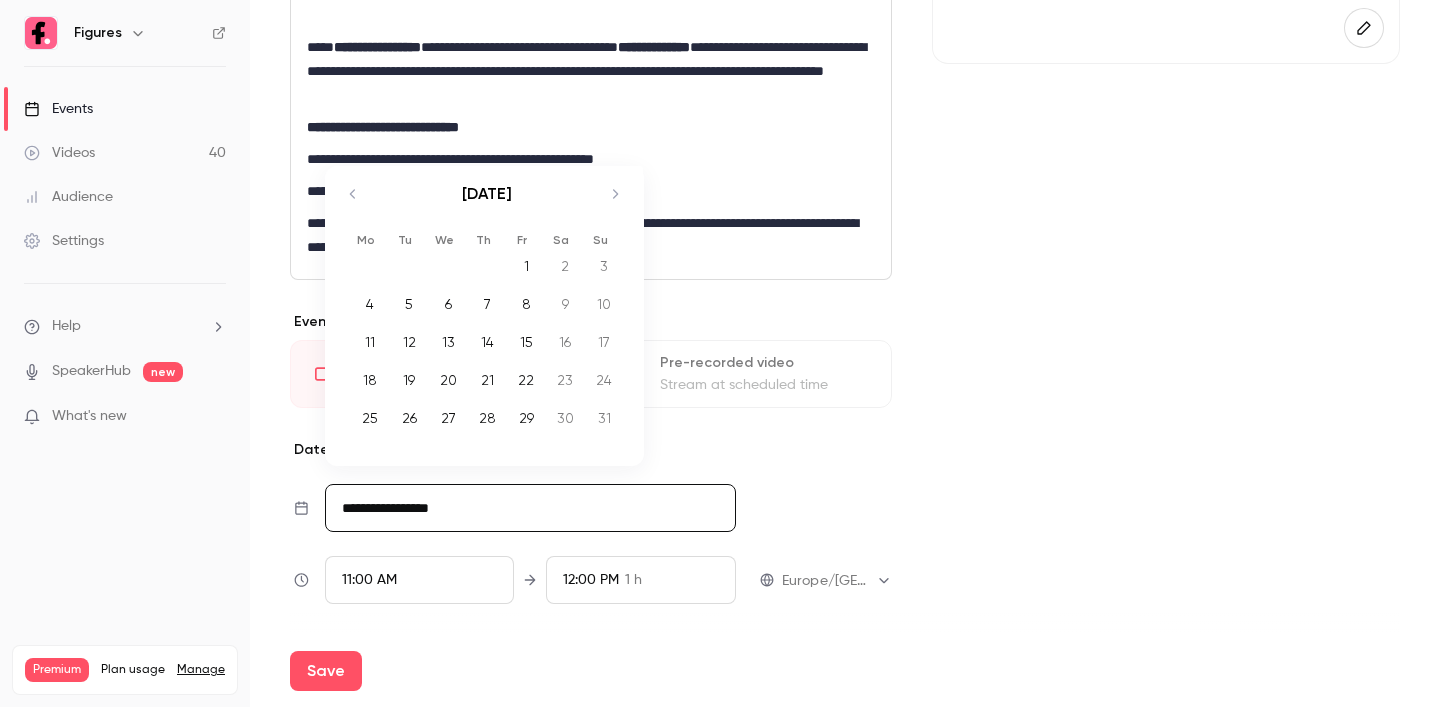 click 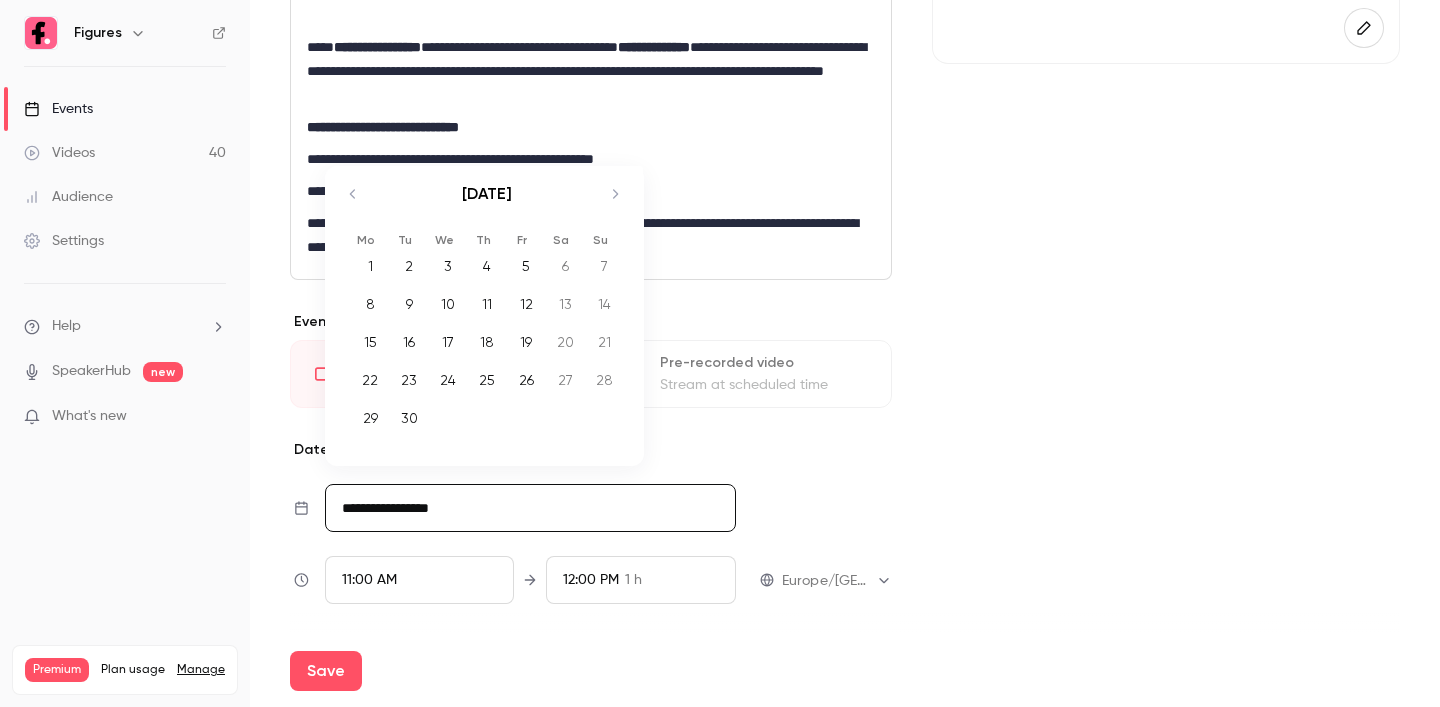 click on "18" at bounding box center [487, 342] 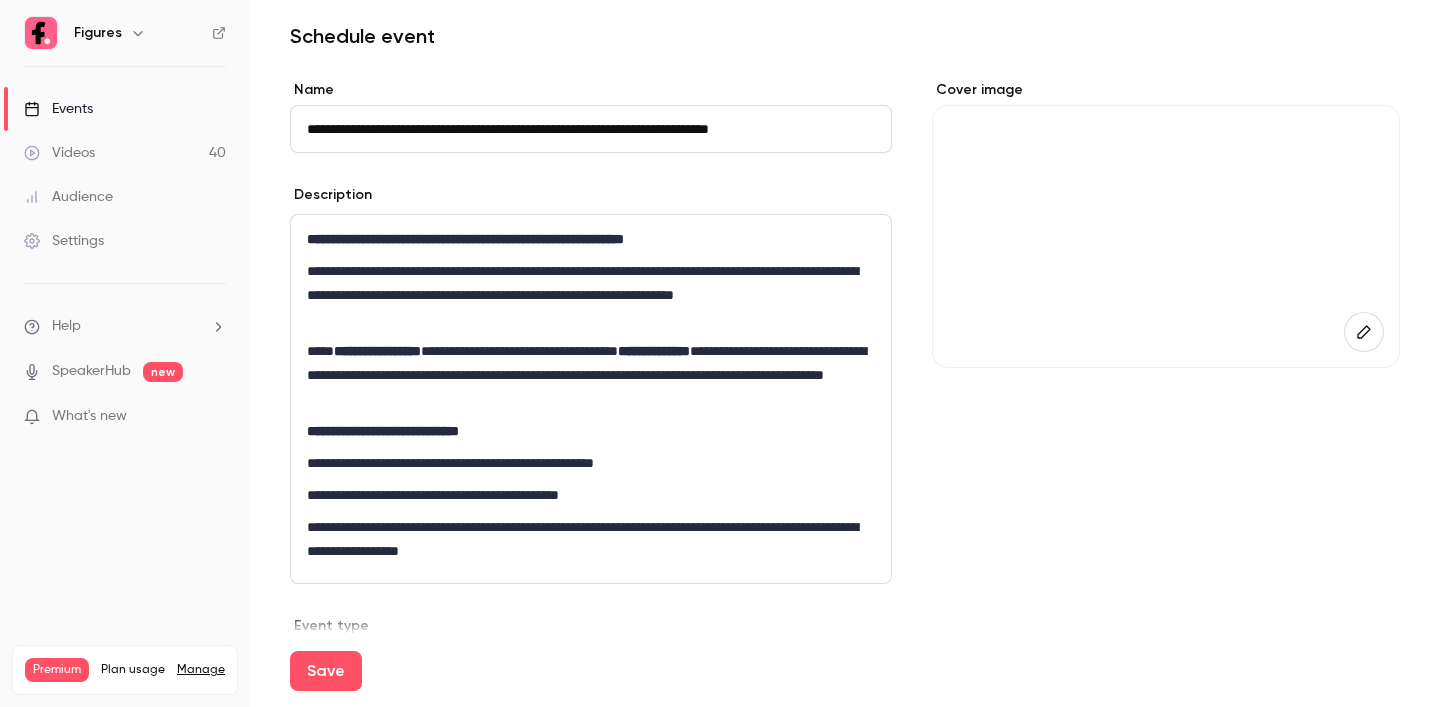 scroll, scrollTop: 63, scrollLeft: 0, axis: vertical 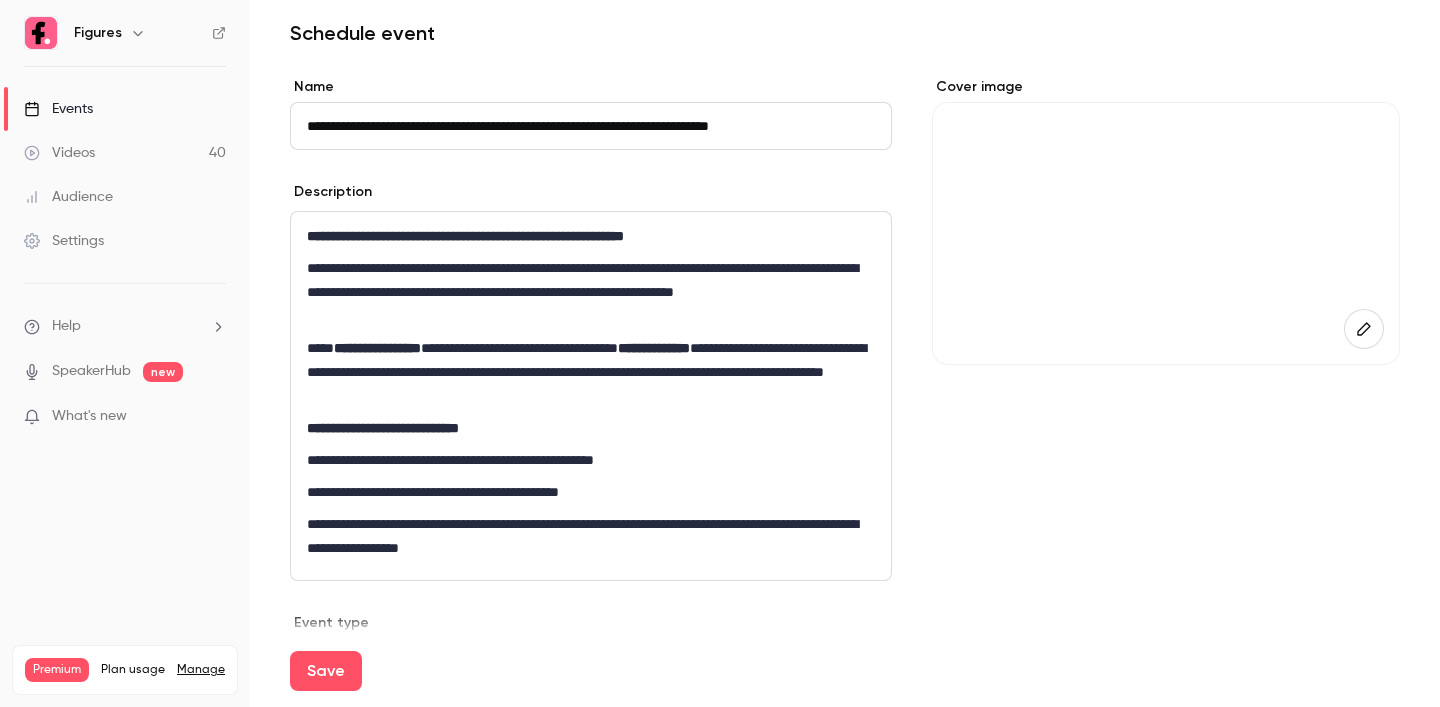 click on "**********" at bounding box center (591, 372) 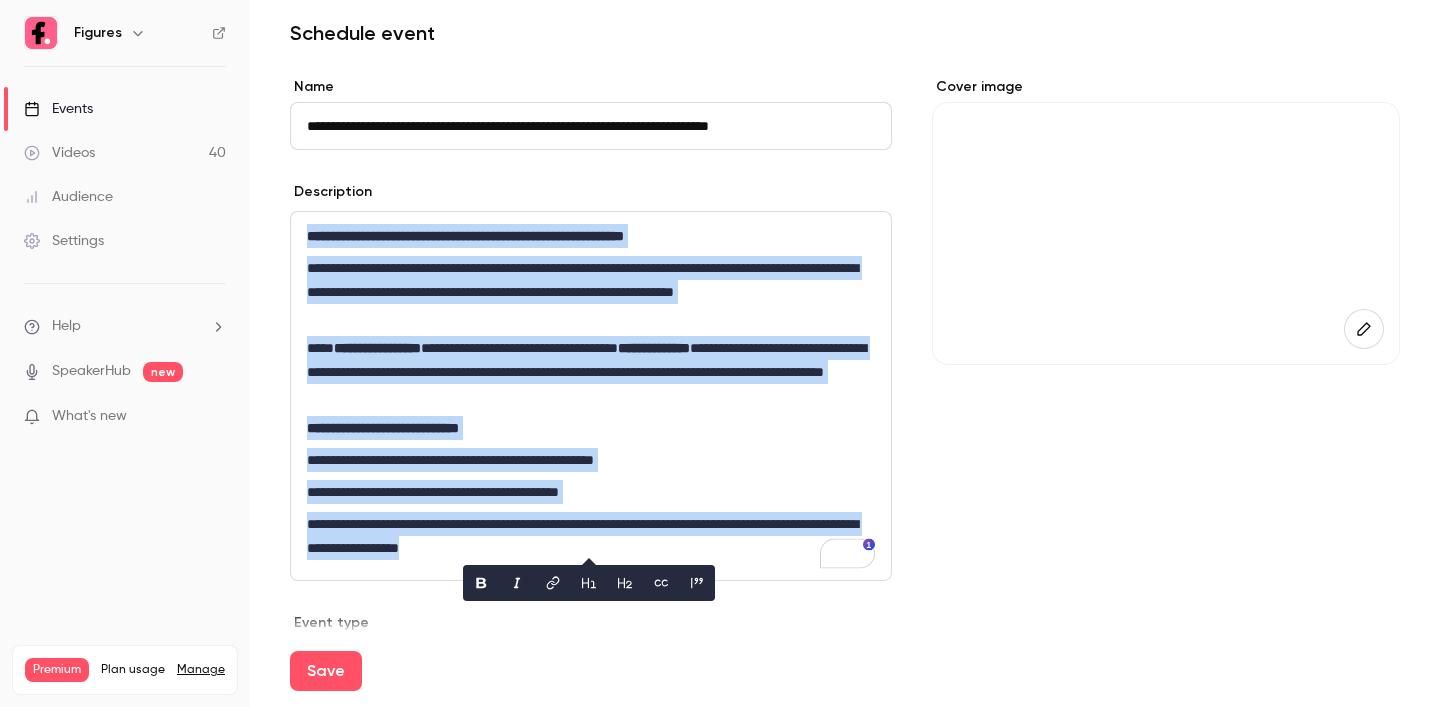 scroll, scrollTop: 63, scrollLeft: 0, axis: vertical 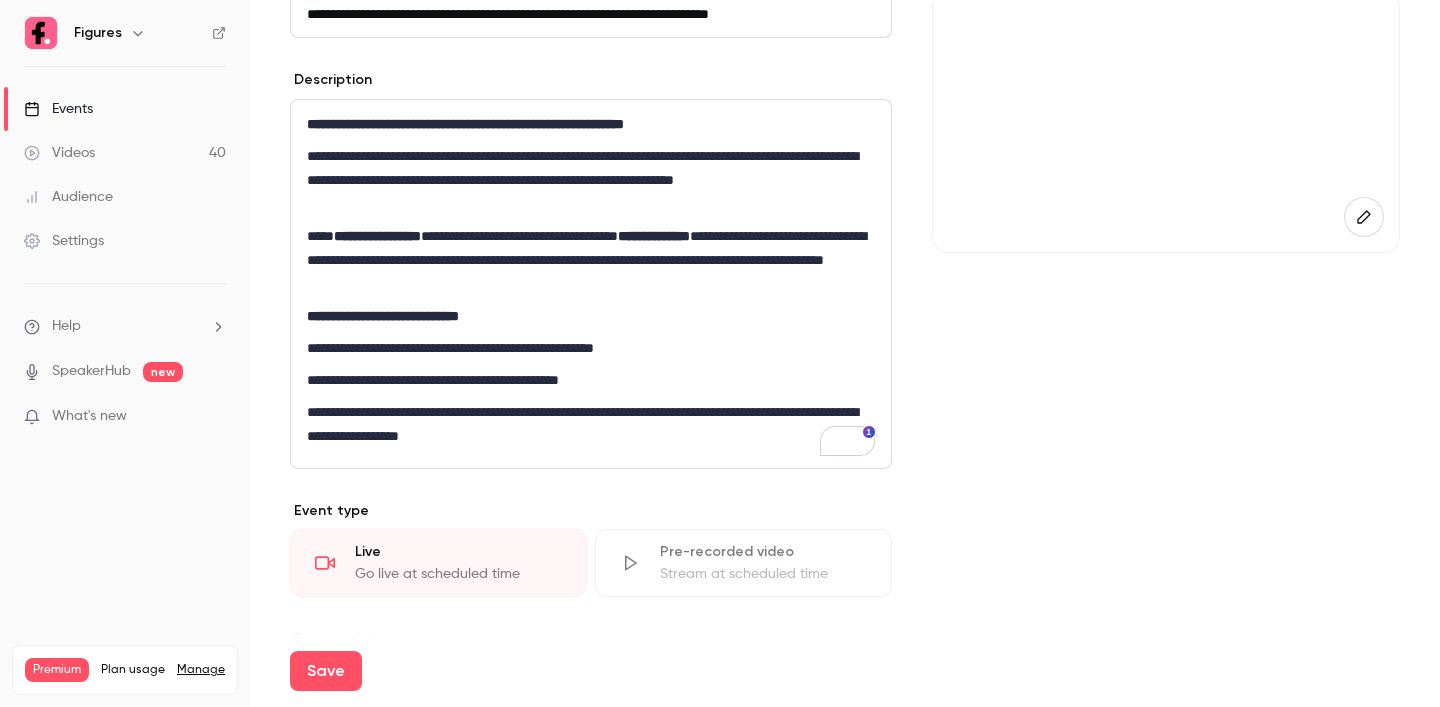 click on "**********" at bounding box center [591, 348] 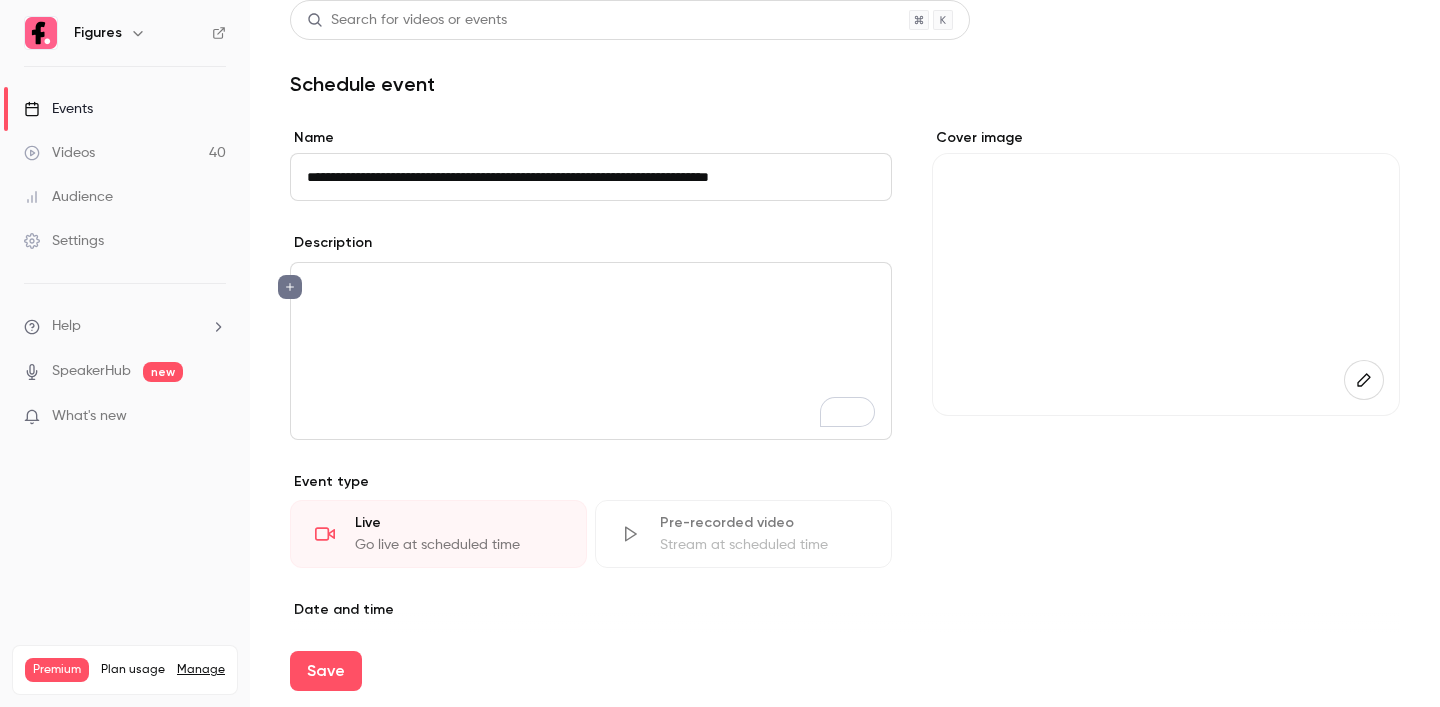 scroll, scrollTop: 8, scrollLeft: 0, axis: vertical 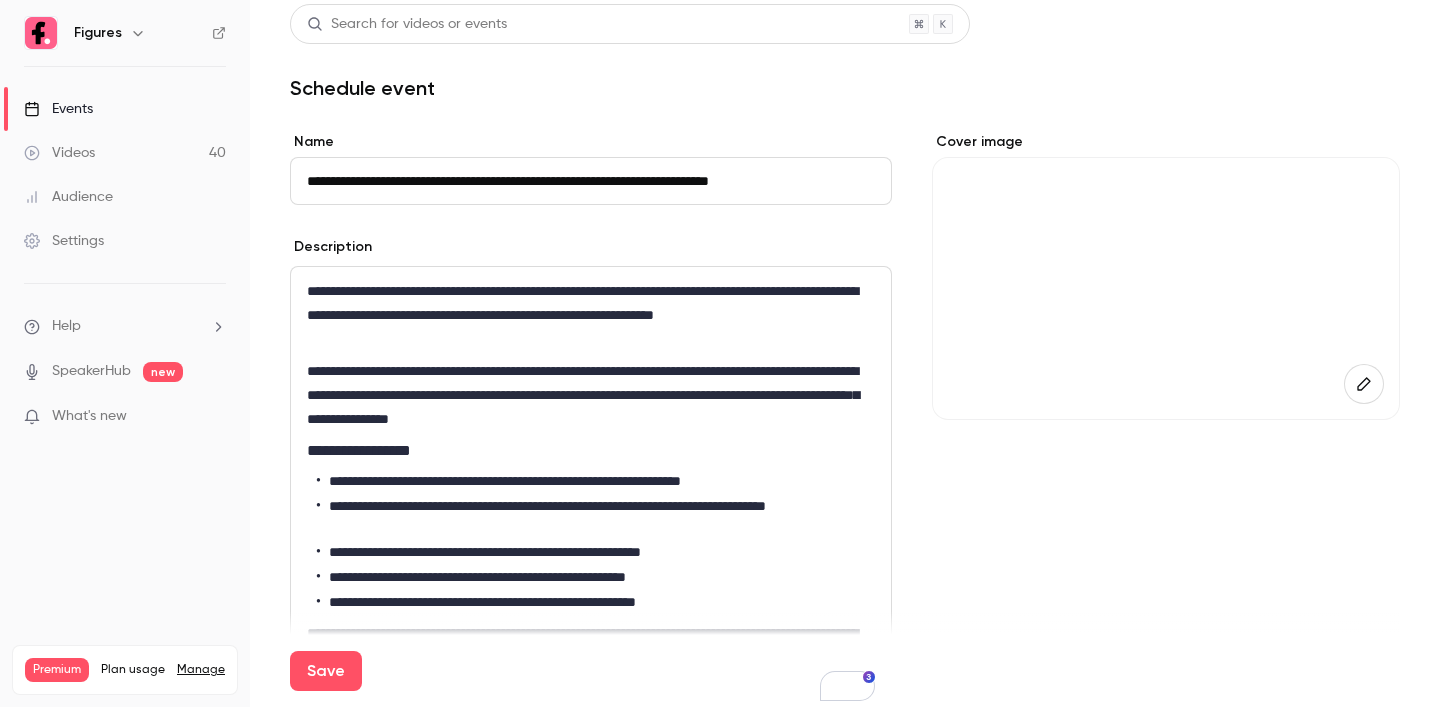 click on "**********" at bounding box center [591, 315] 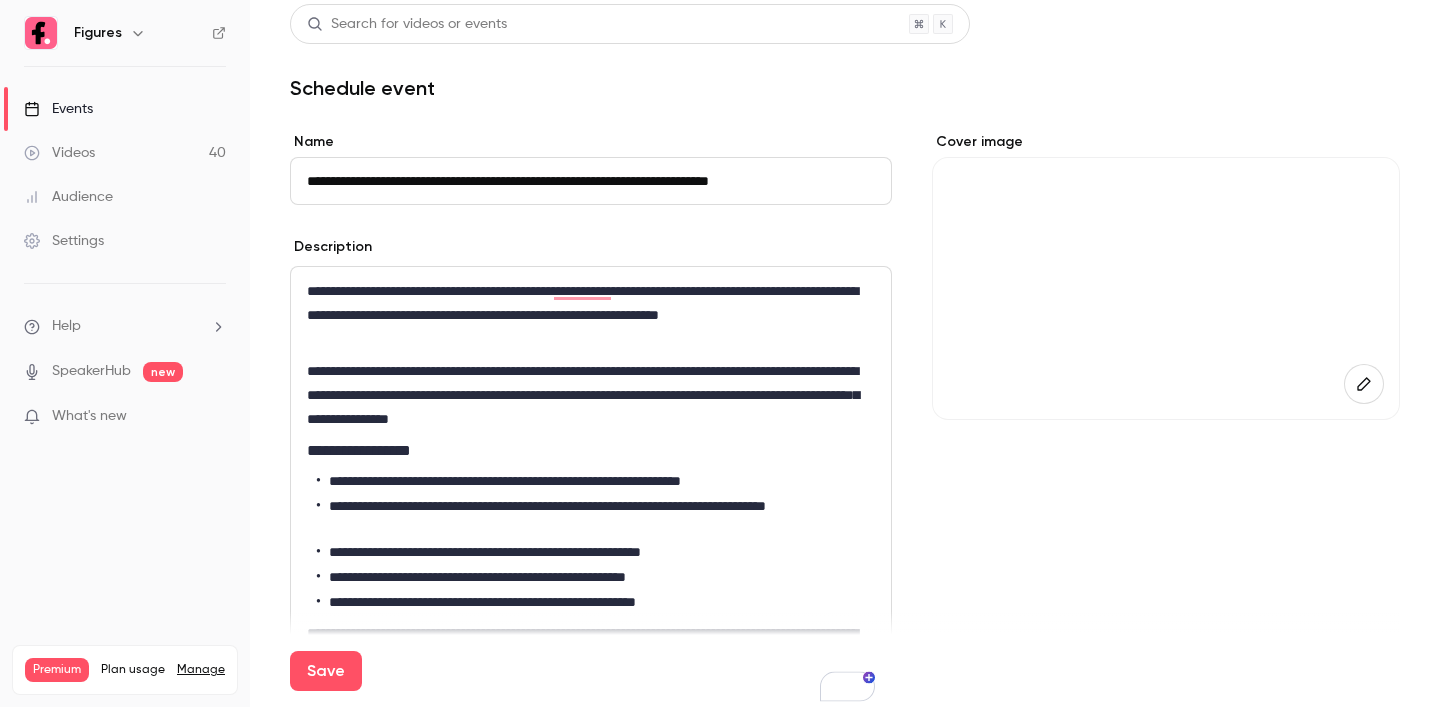 click on "**********" at bounding box center [591, 315] 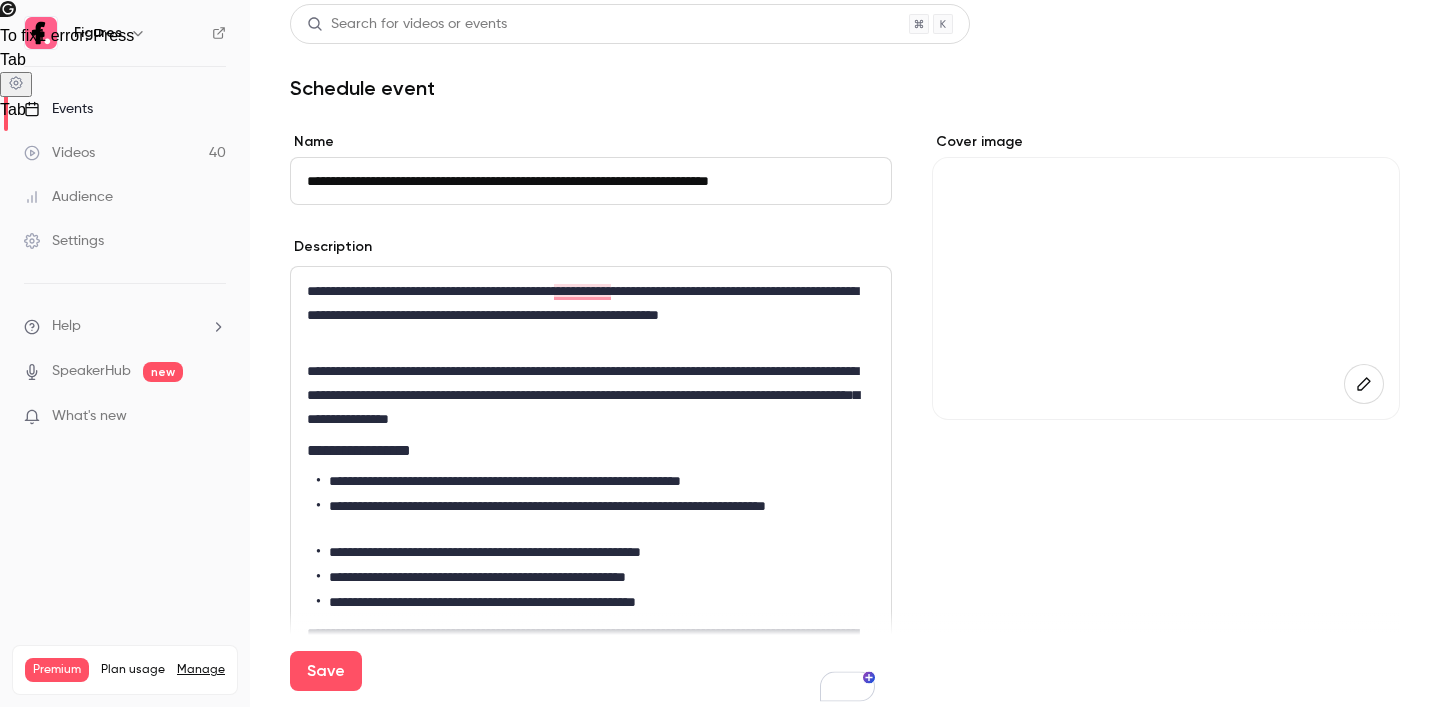 click on "**********" at bounding box center [591, 395] 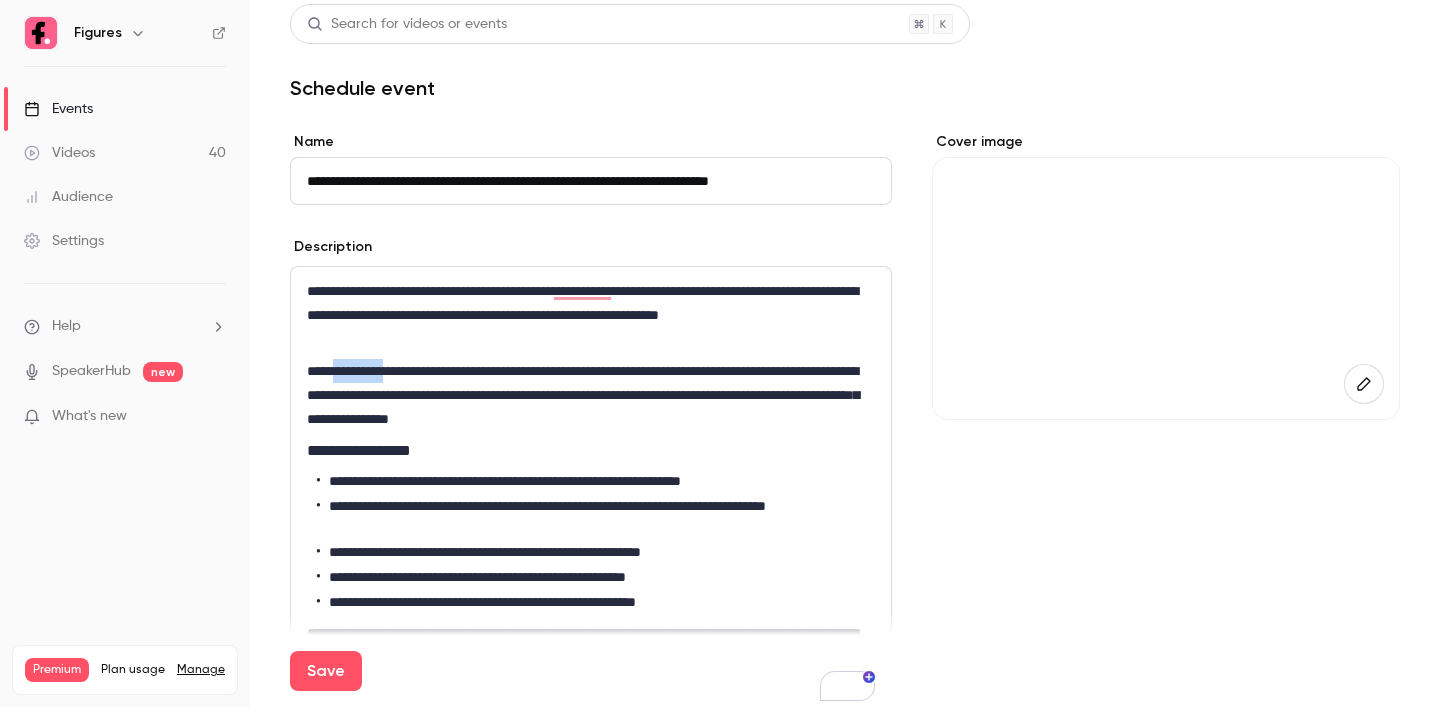 drag, startPoint x: 407, startPoint y: 372, endPoint x: 337, endPoint y: 370, distance: 70.028564 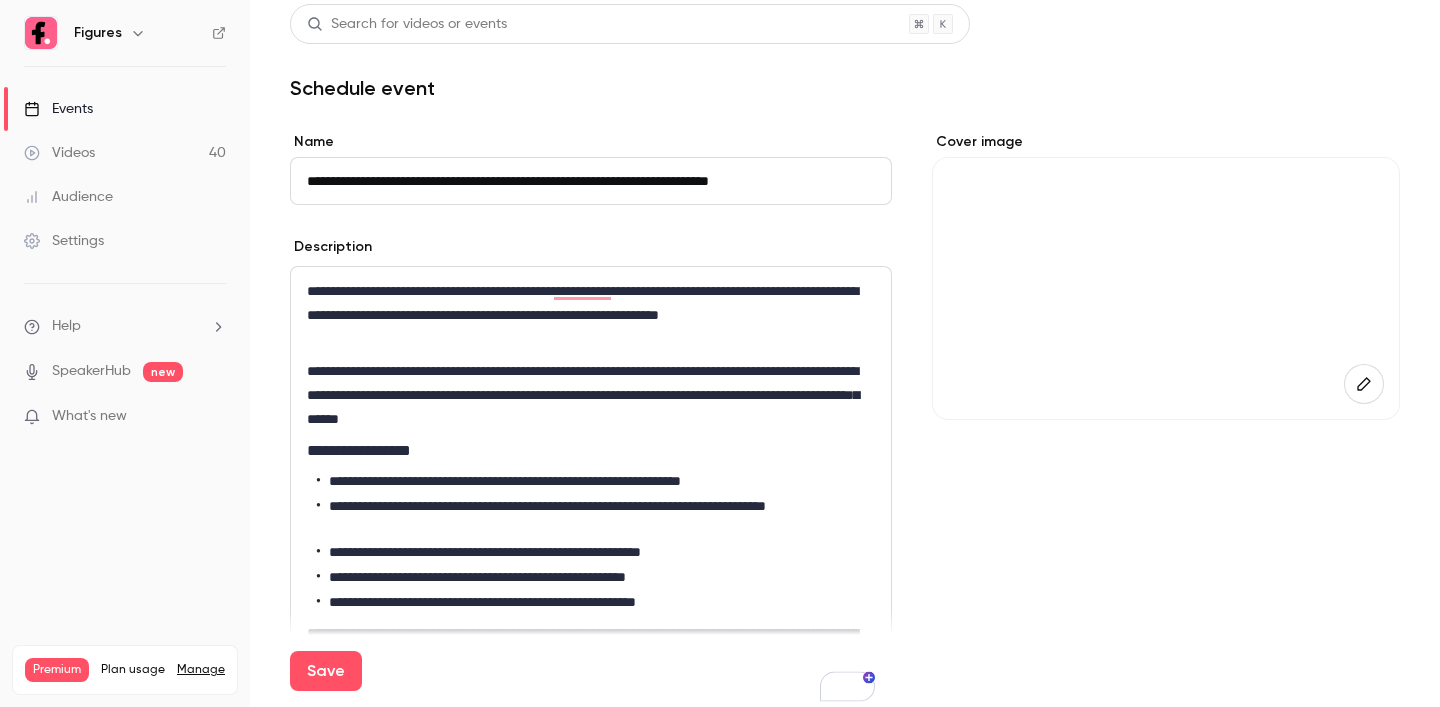 scroll, scrollTop: 18, scrollLeft: 0, axis: vertical 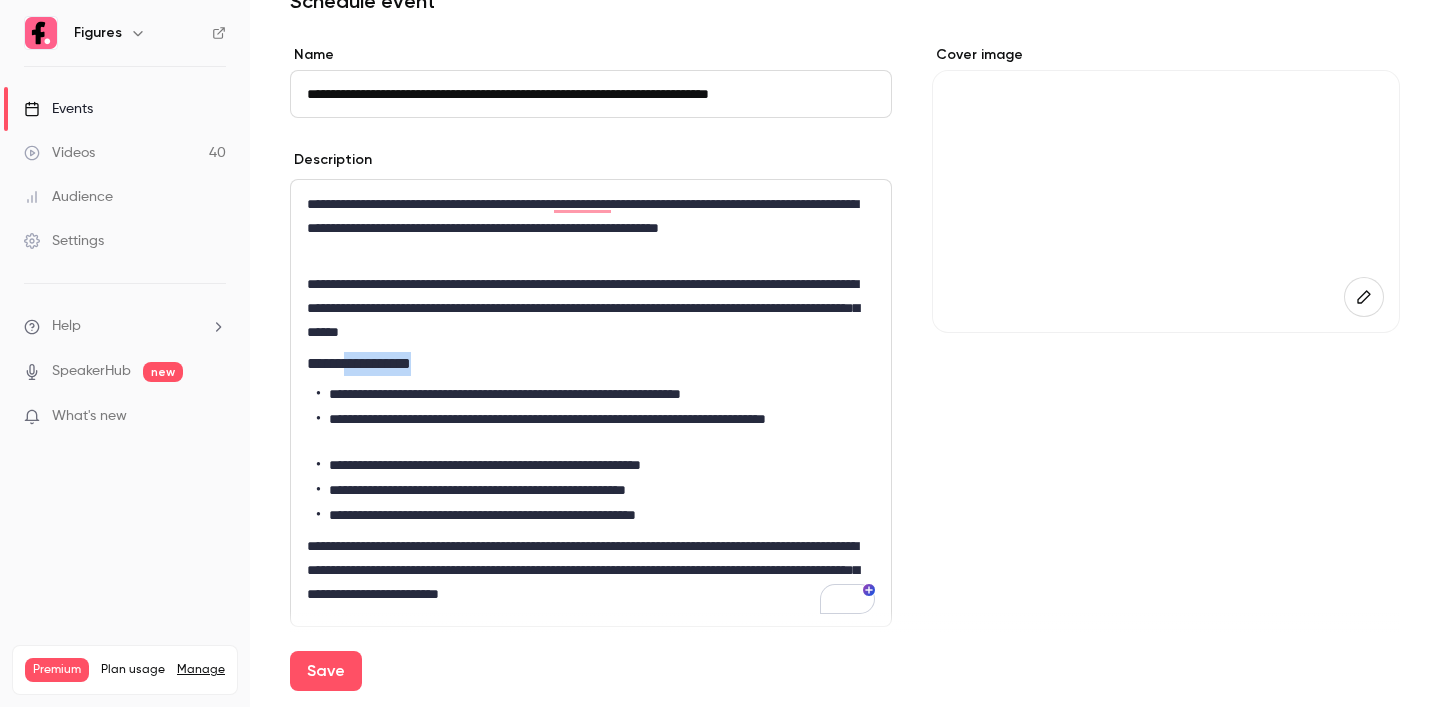 drag, startPoint x: 449, startPoint y: 363, endPoint x: 357, endPoint y: 360, distance: 92.0489 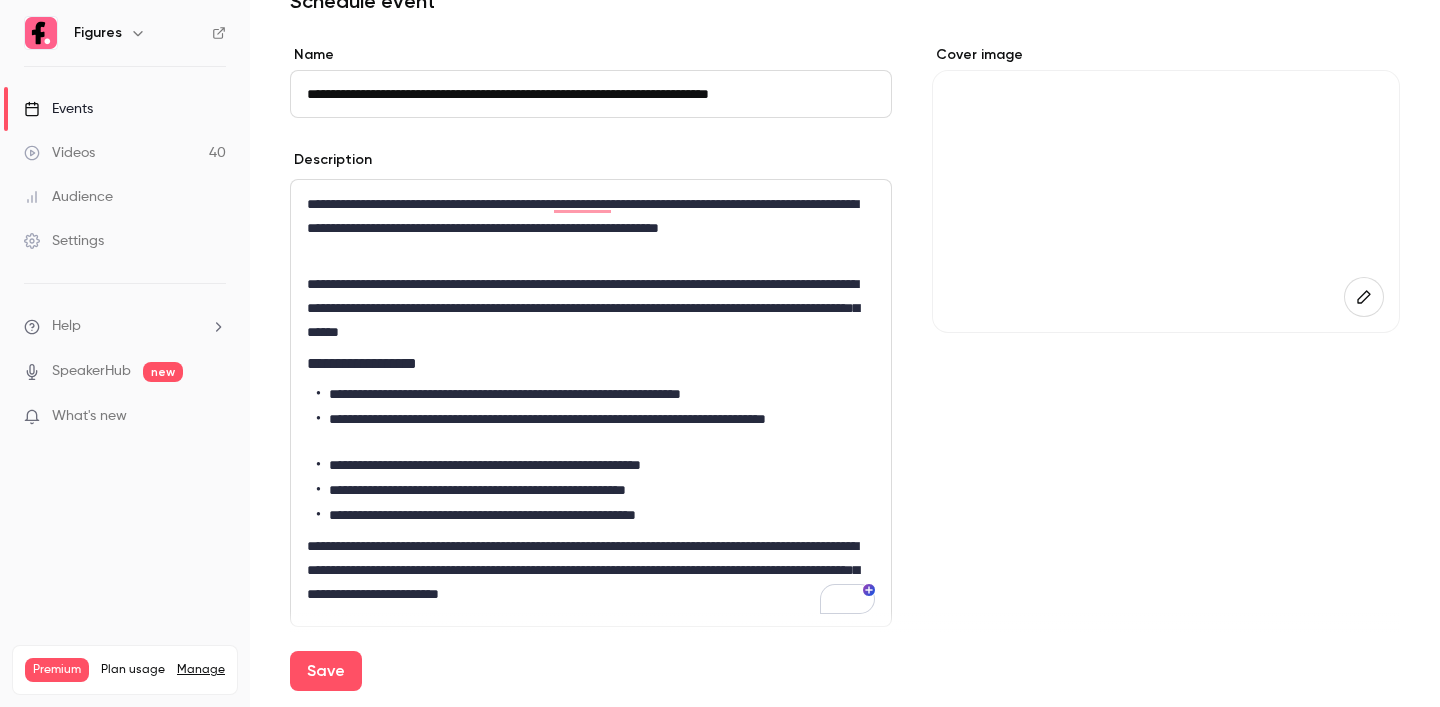 scroll, scrollTop: 122, scrollLeft: 0, axis: vertical 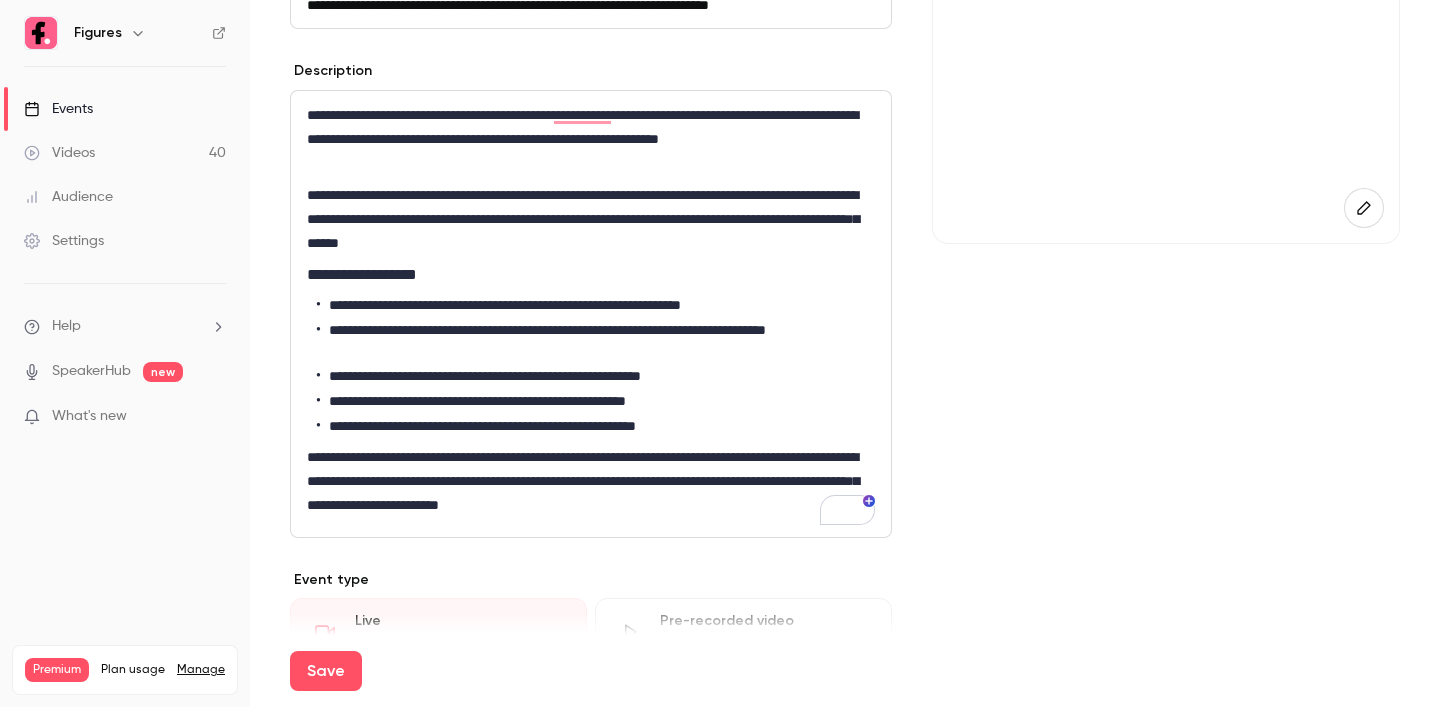 click on "**********" at bounding box center [591, 481] 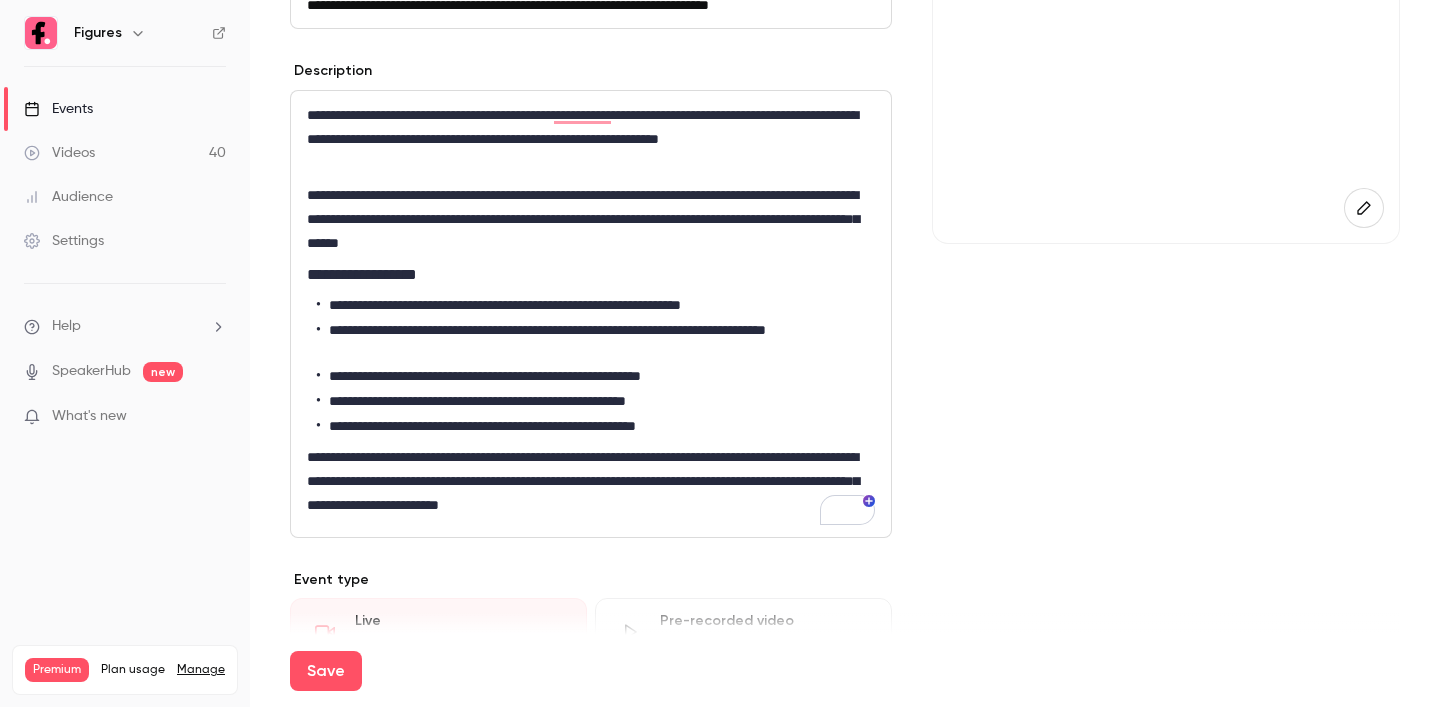 scroll, scrollTop: 118, scrollLeft: 0, axis: vertical 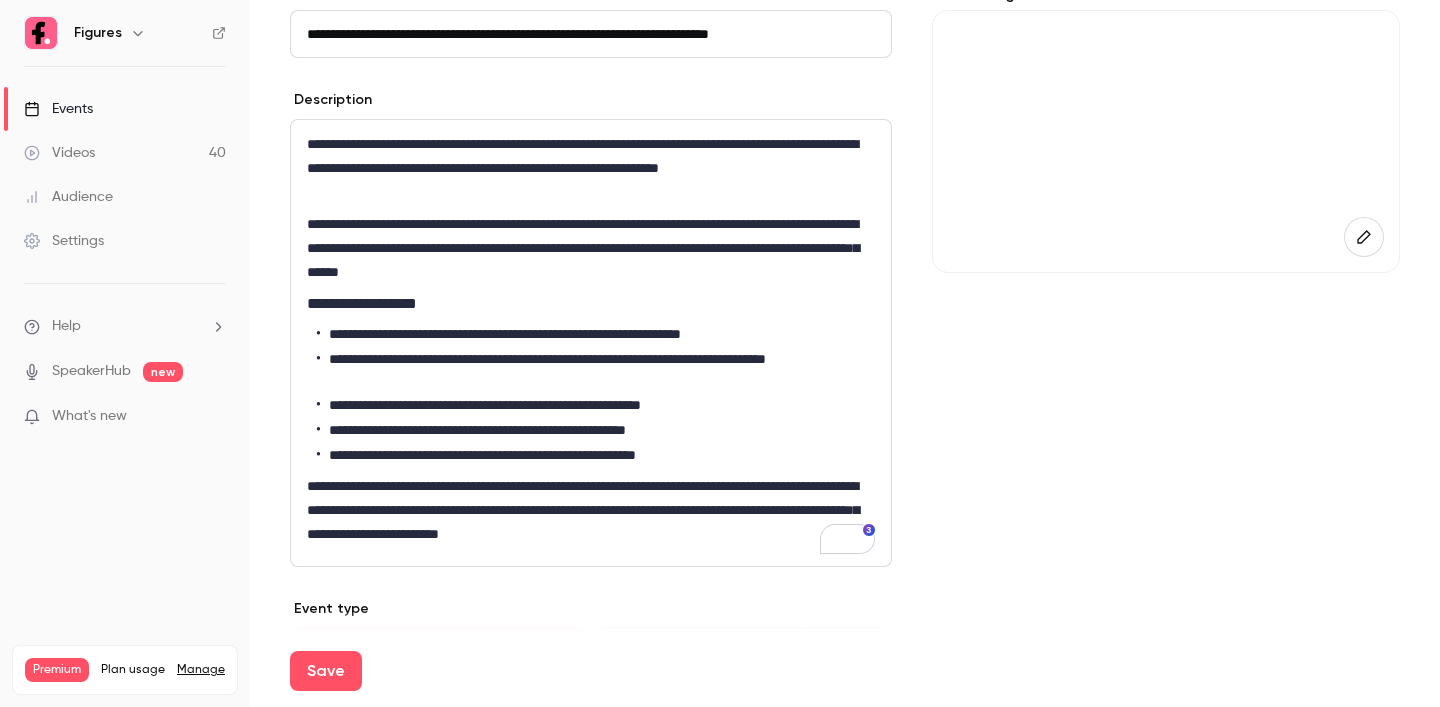 click on "**********" at bounding box center (591, 395) 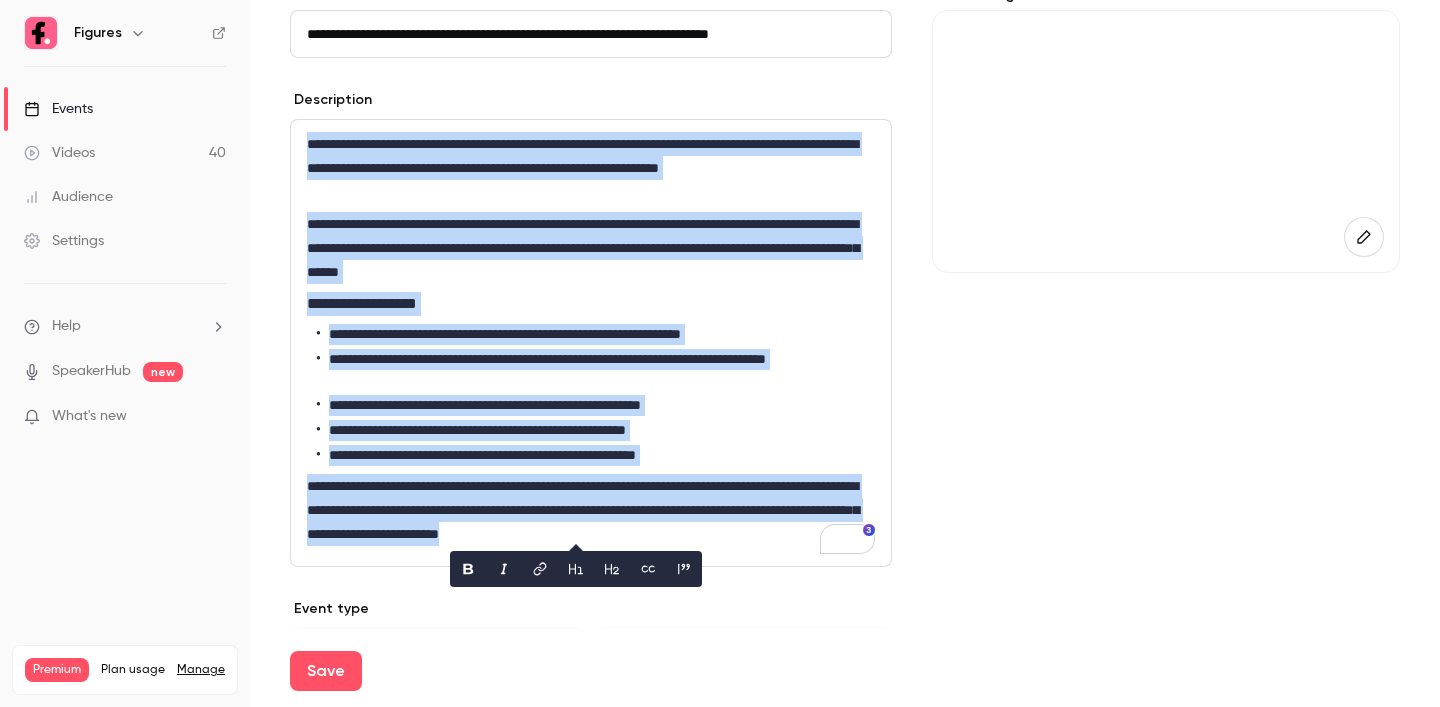 scroll, scrollTop: 0, scrollLeft: 0, axis: both 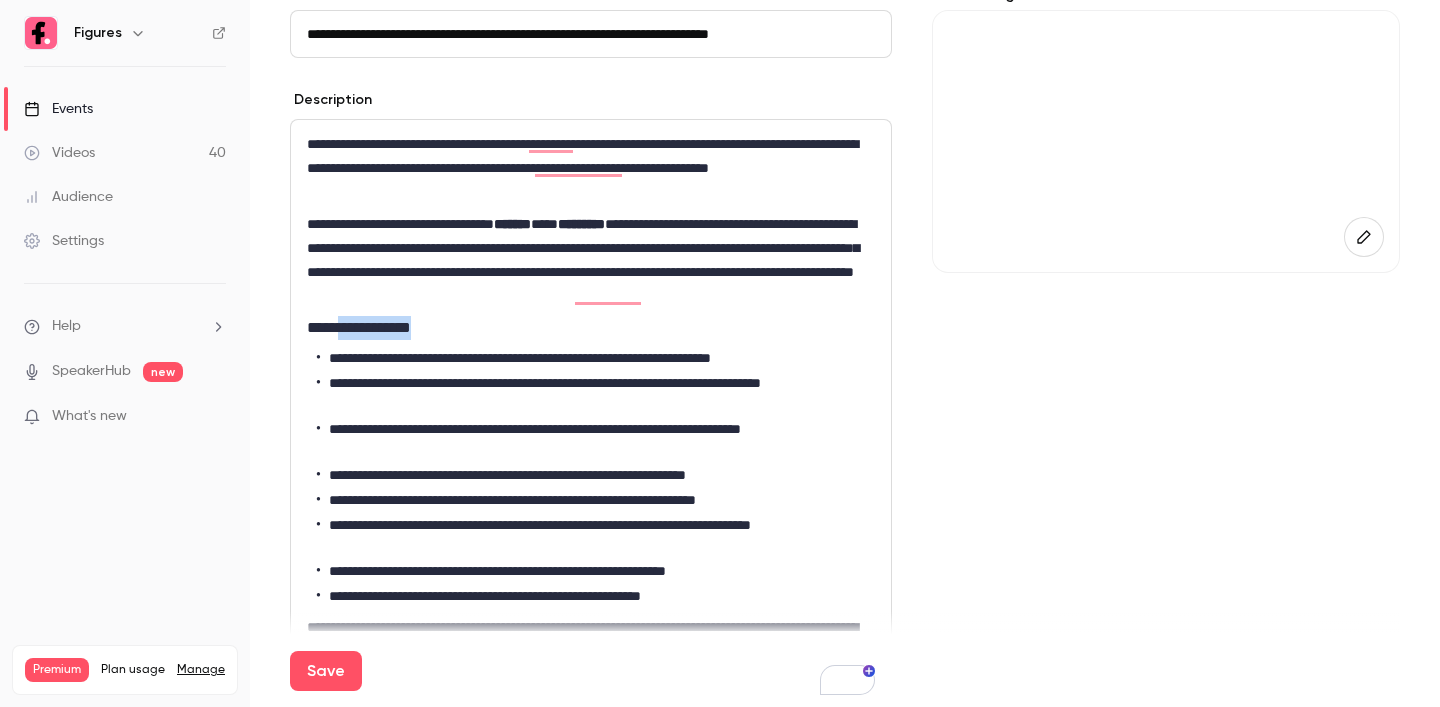 drag, startPoint x: 437, startPoint y: 332, endPoint x: 353, endPoint y: 328, distance: 84.095184 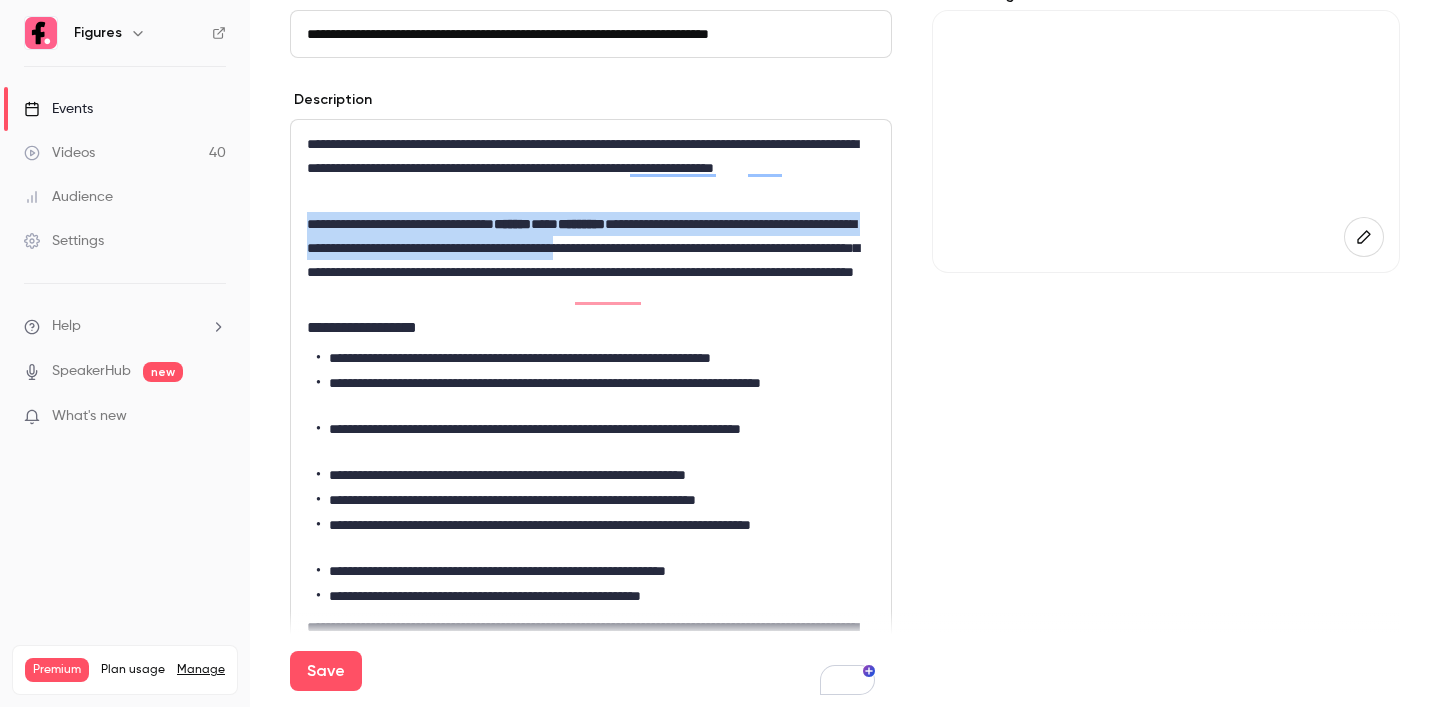 drag, startPoint x: 781, startPoint y: 250, endPoint x: 296, endPoint y: 223, distance: 485.75098 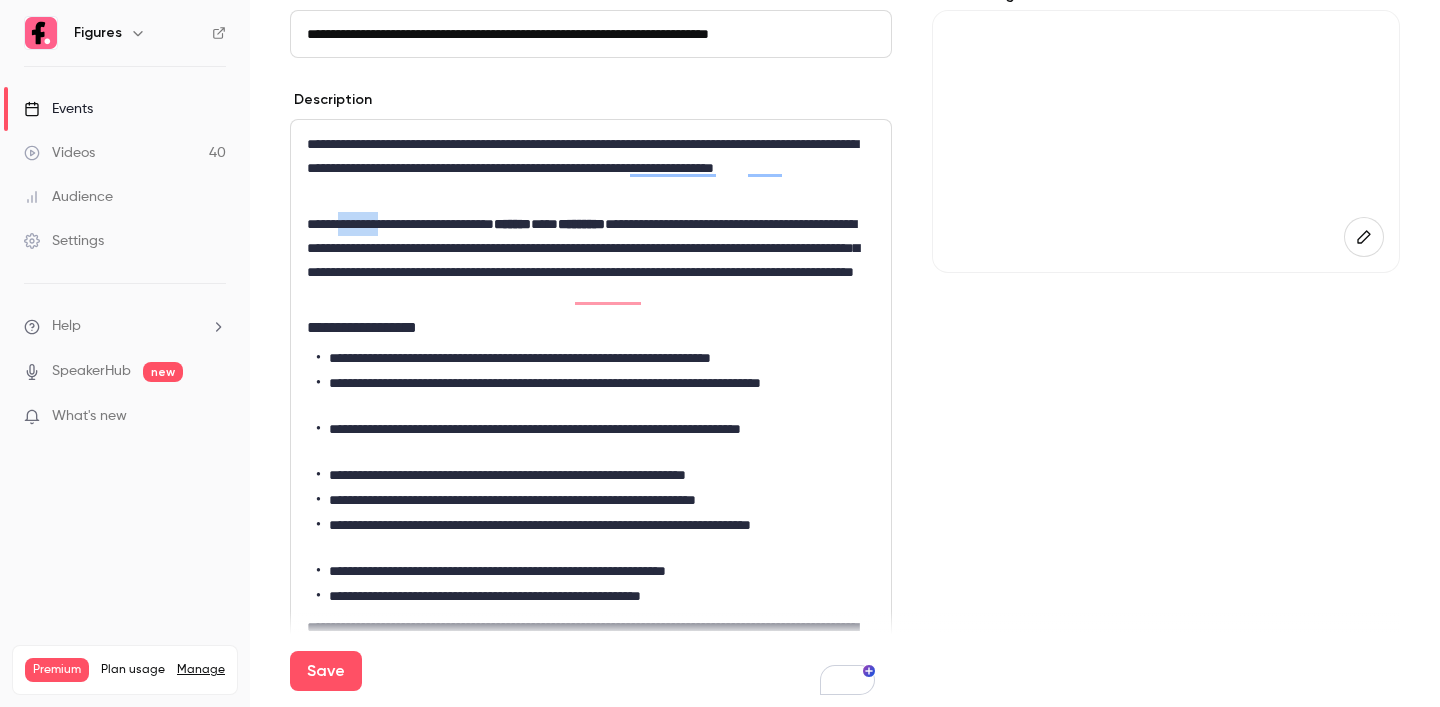 drag, startPoint x: 402, startPoint y: 224, endPoint x: 346, endPoint y: 222, distance: 56.0357 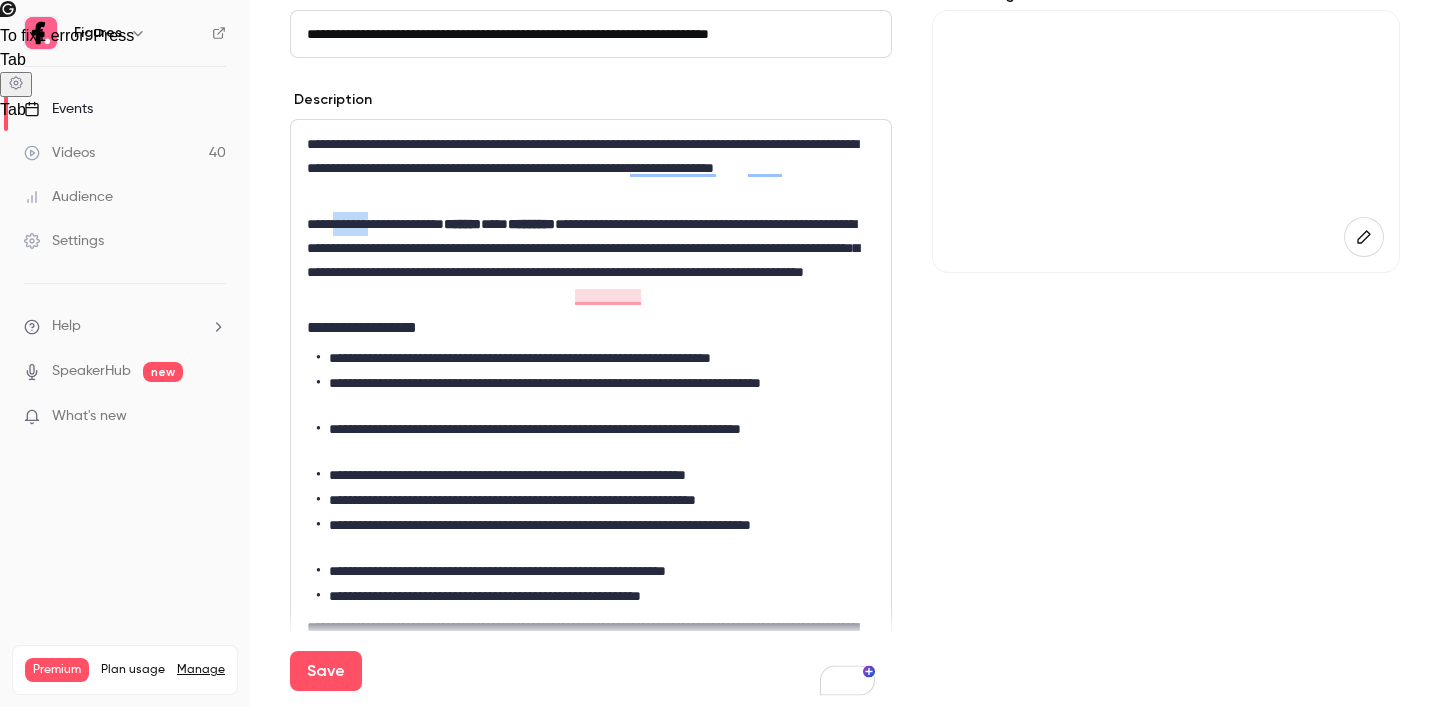 drag, startPoint x: 380, startPoint y: 225, endPoint x: 336, endPoint y: 224, distance: 44.011364 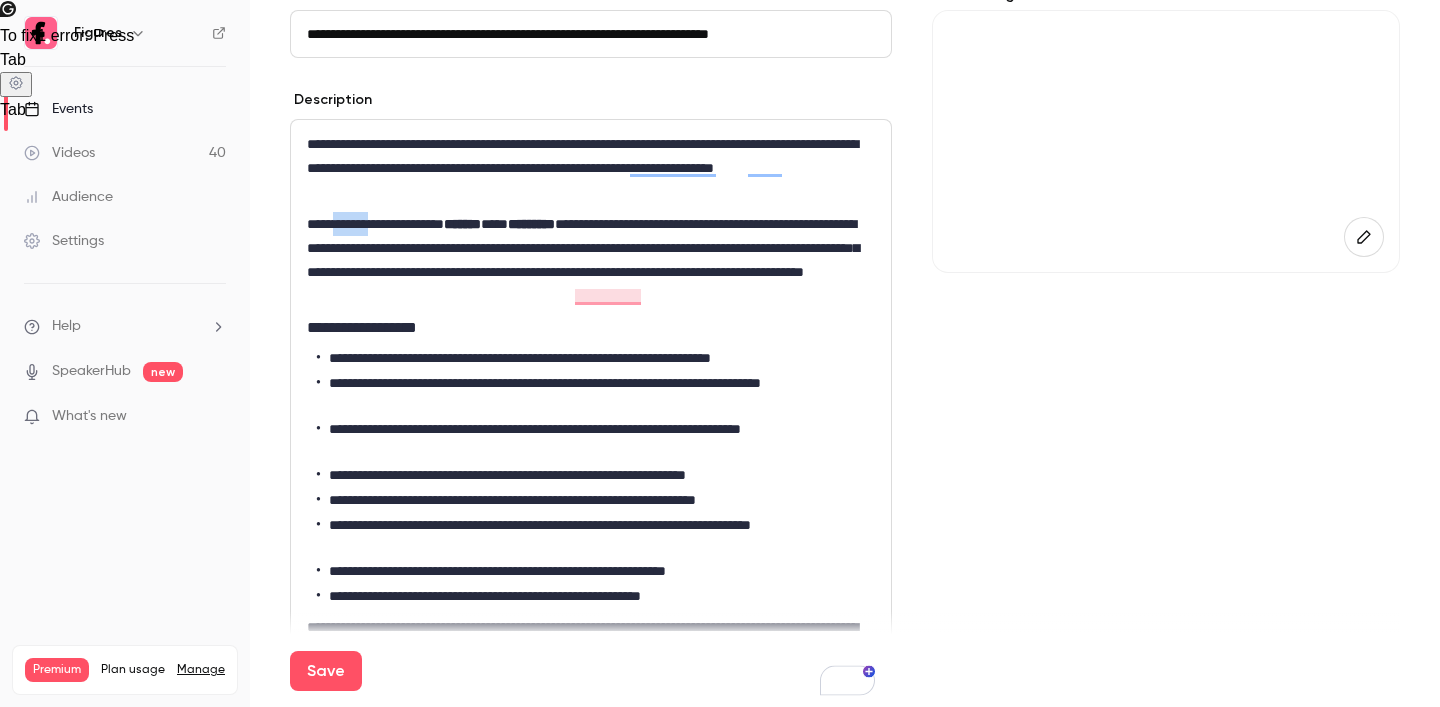click on "**********" at bounding box center [591, 260] 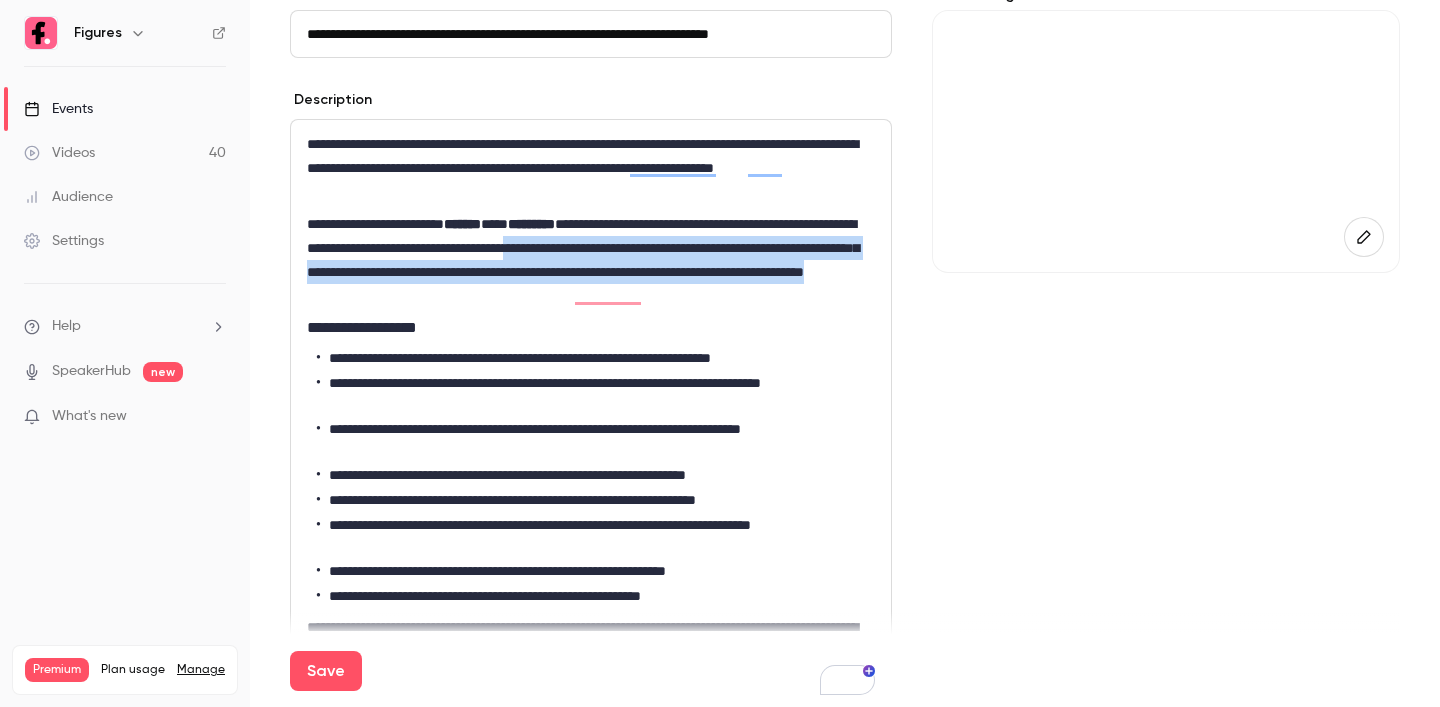 drag, startPoint x: 771, startPoint y: 295, endPoint x: 701, endPoint y: 243, distance: 87.20092 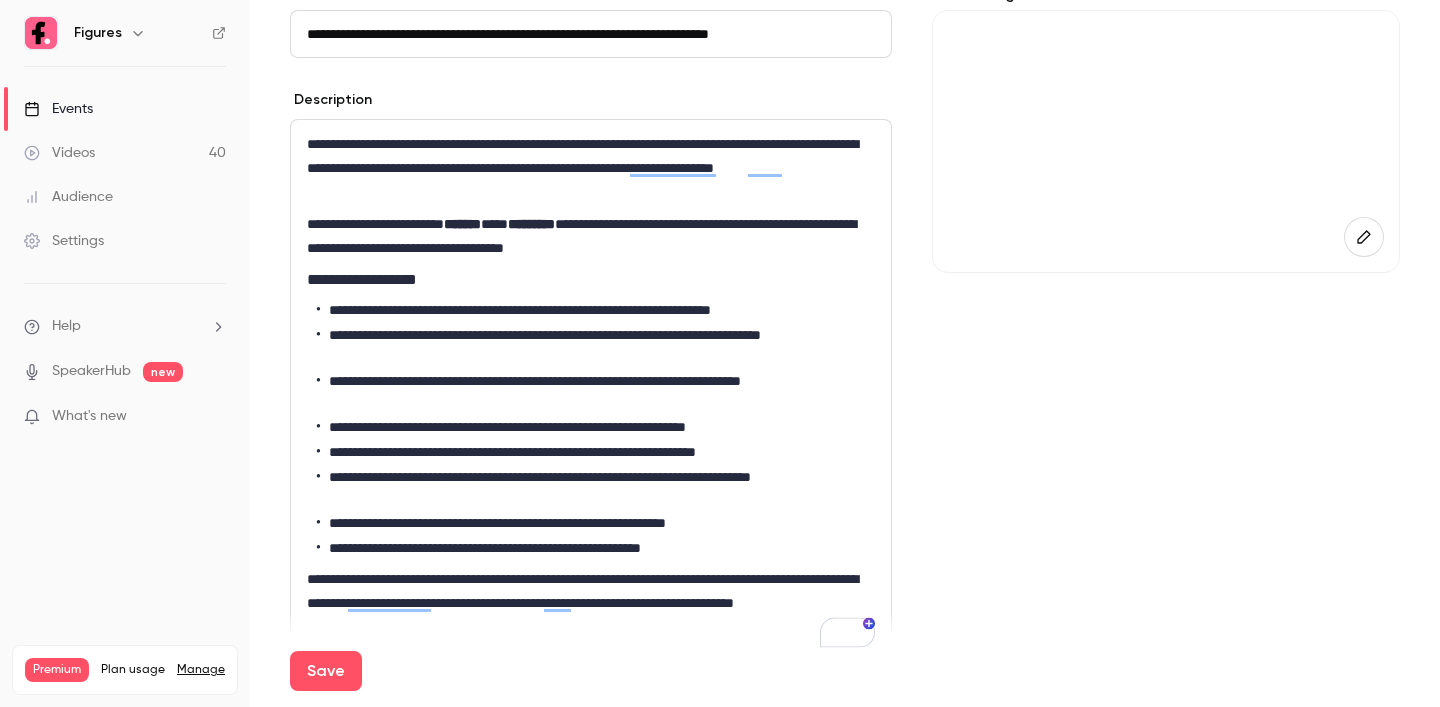 scroll, scrollTop: 187, scrollLeft: 0, axis: vertical 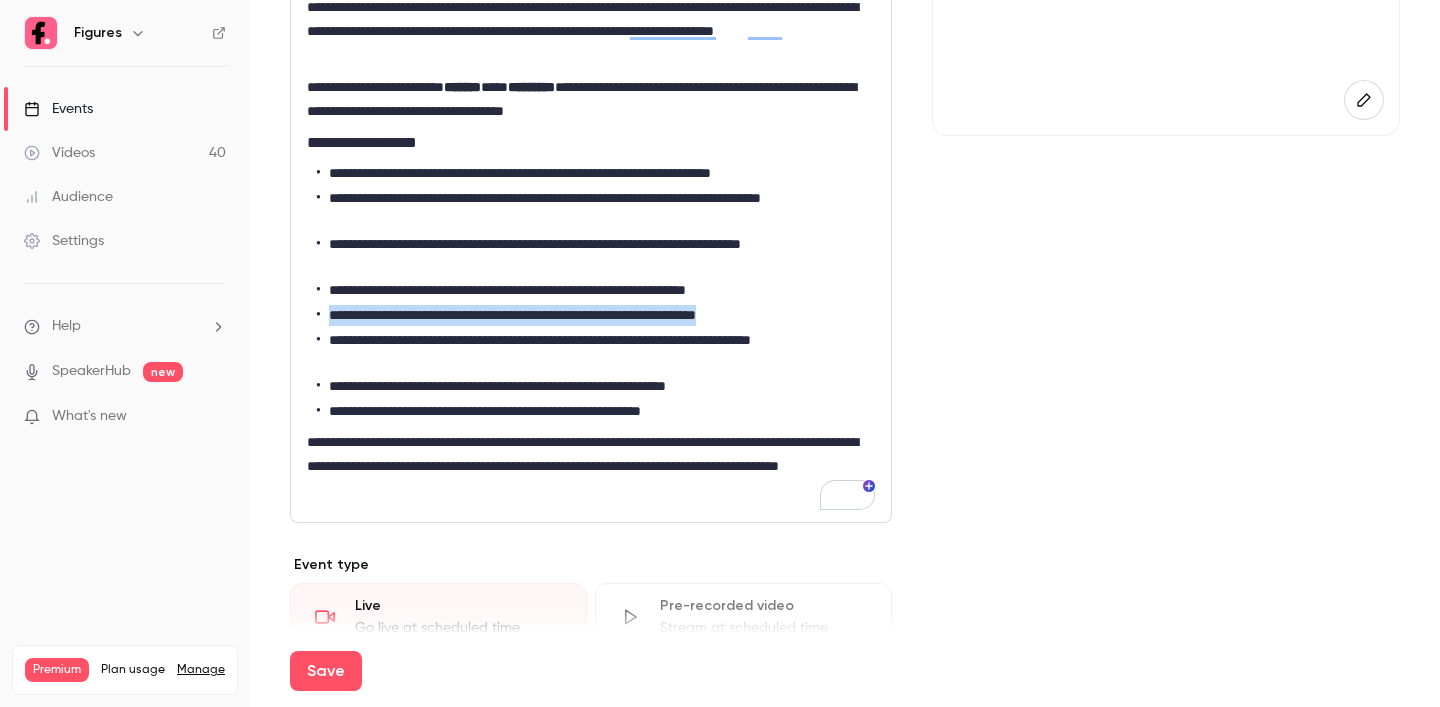 drag, startPoint x: 831, startPoint y: 321, endPoint x: 311, endPoint y: 310, distance: 520.11633 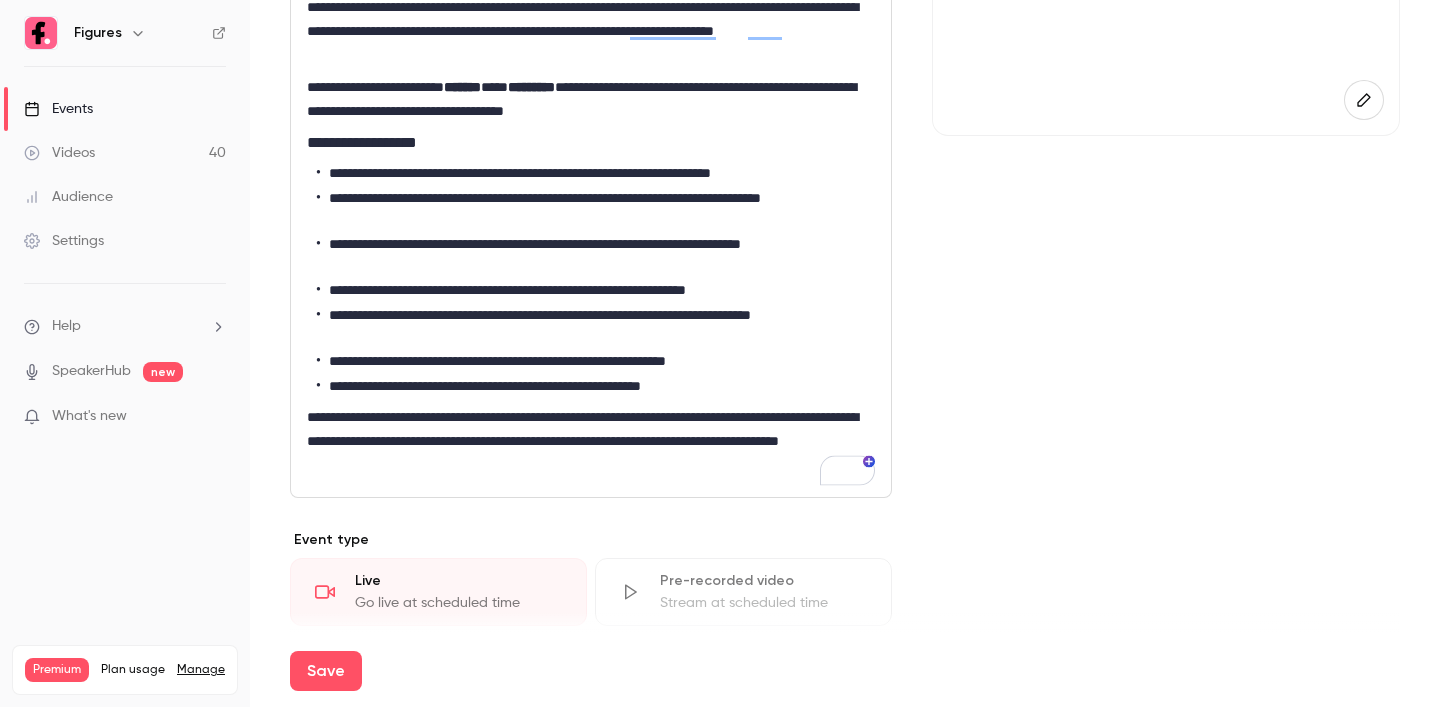 drag, startPoint x: 768, startPoint y: 381, endPoint x: 254, endPoint y: 397, distance: 514.24896 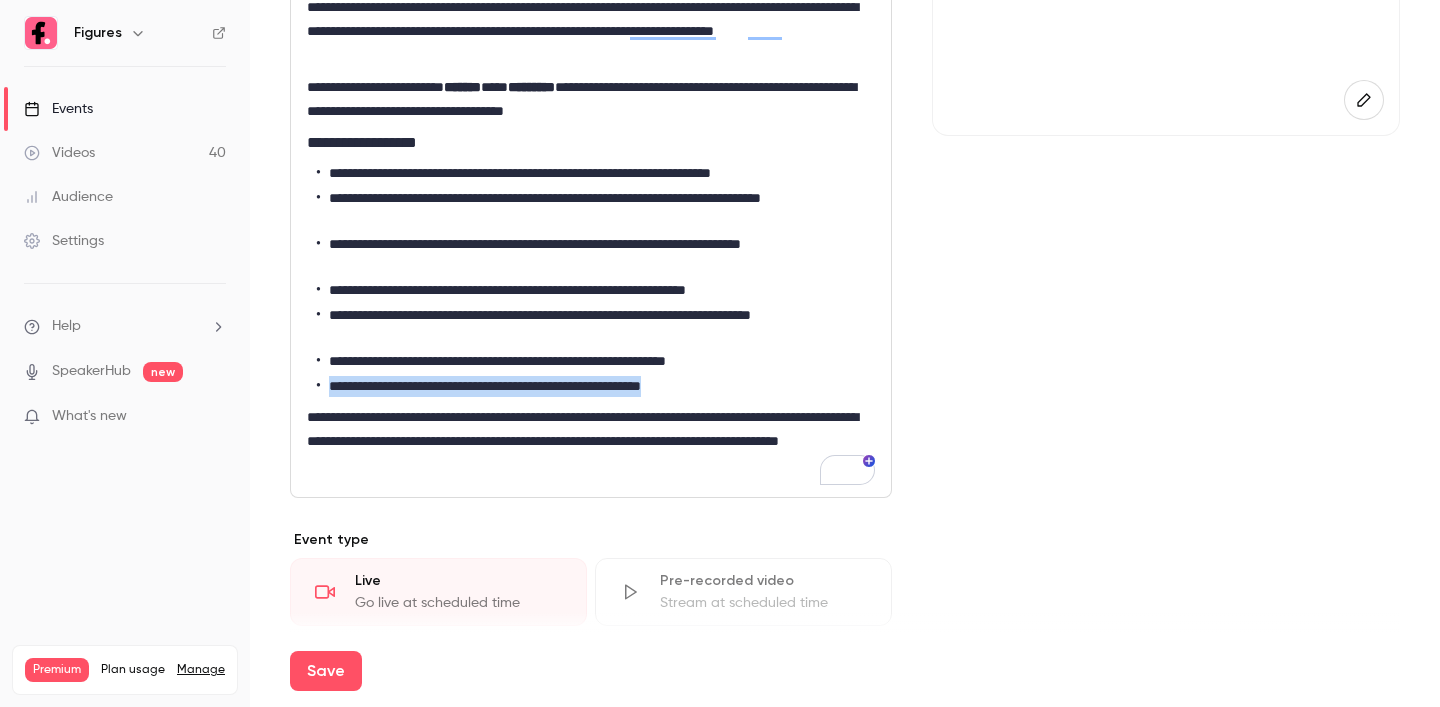 drag, startPoint x: 750, startPoint y: 382, endPoint x: 318, endPoint y: 382, distance: 432 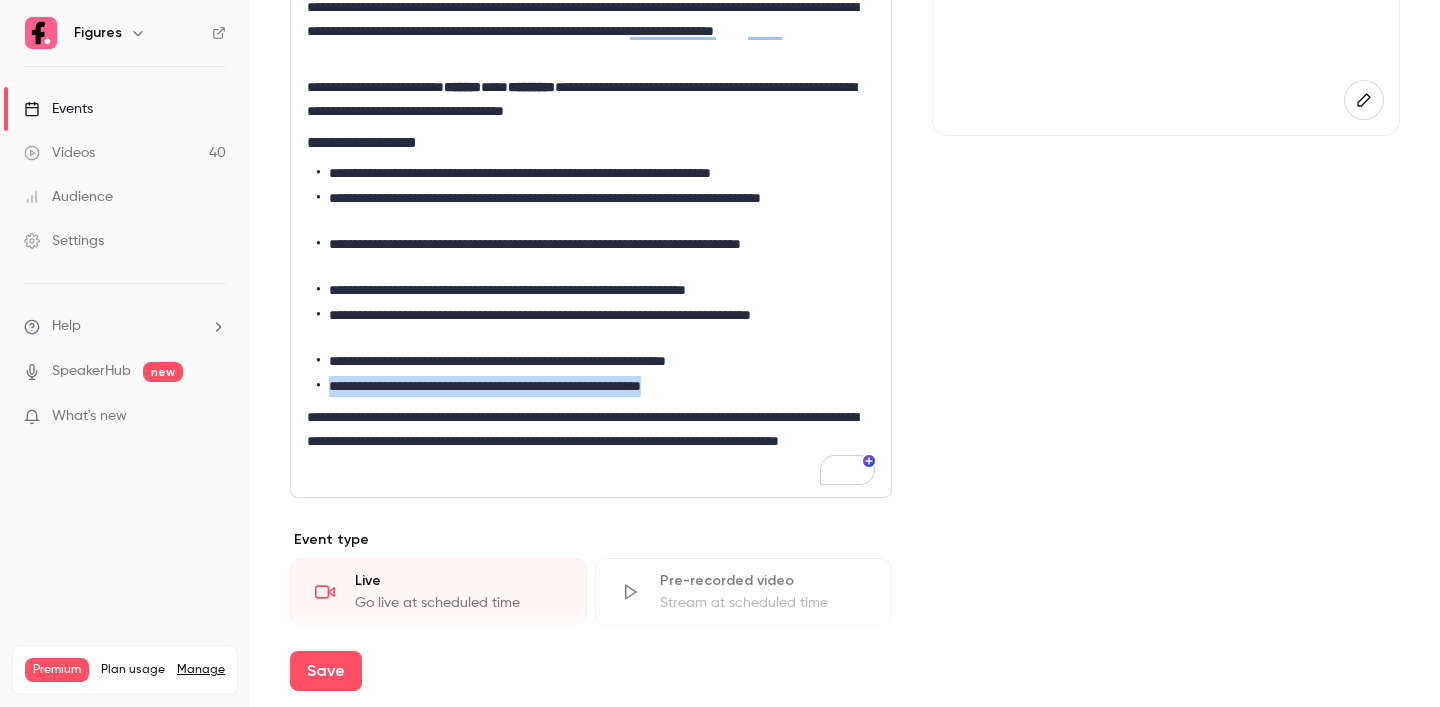 click on "**********" at bounding box center [596, 386] 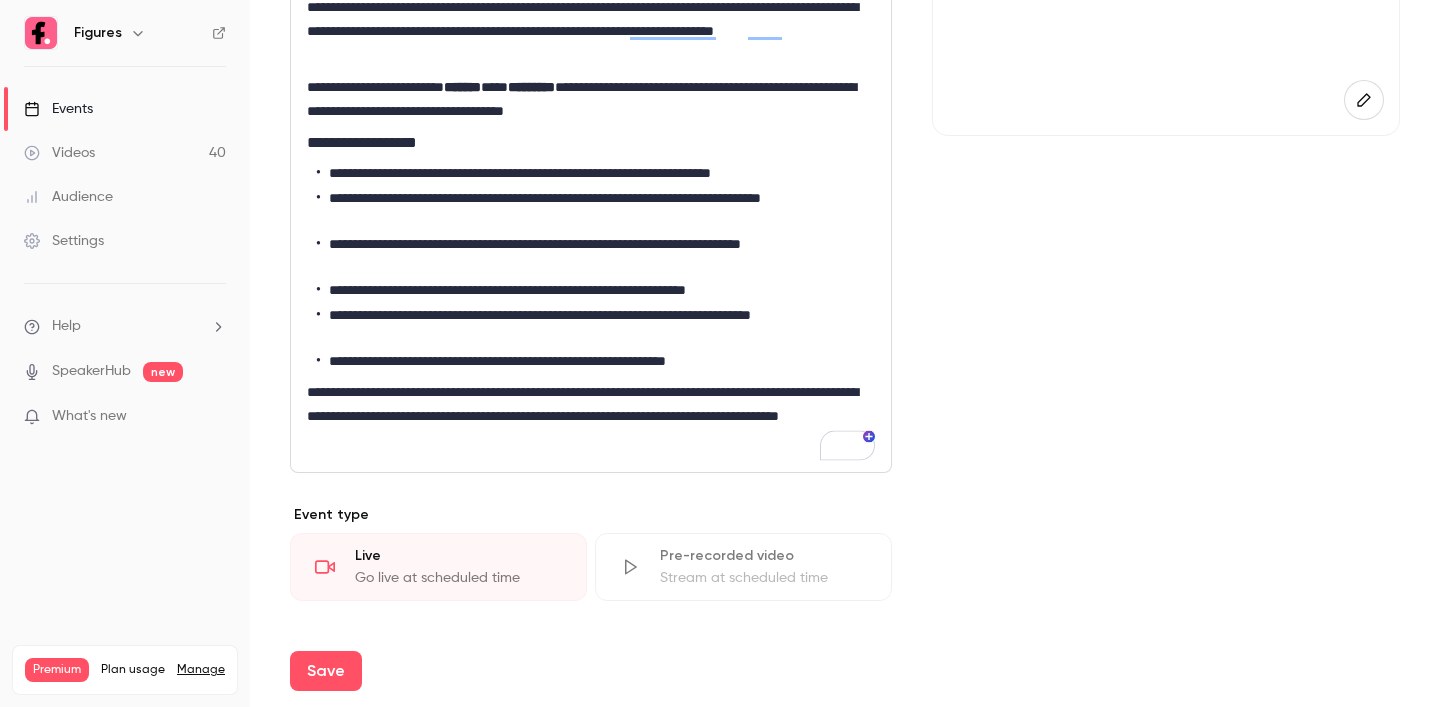 click on "**********" at bounding box center (591, 416) 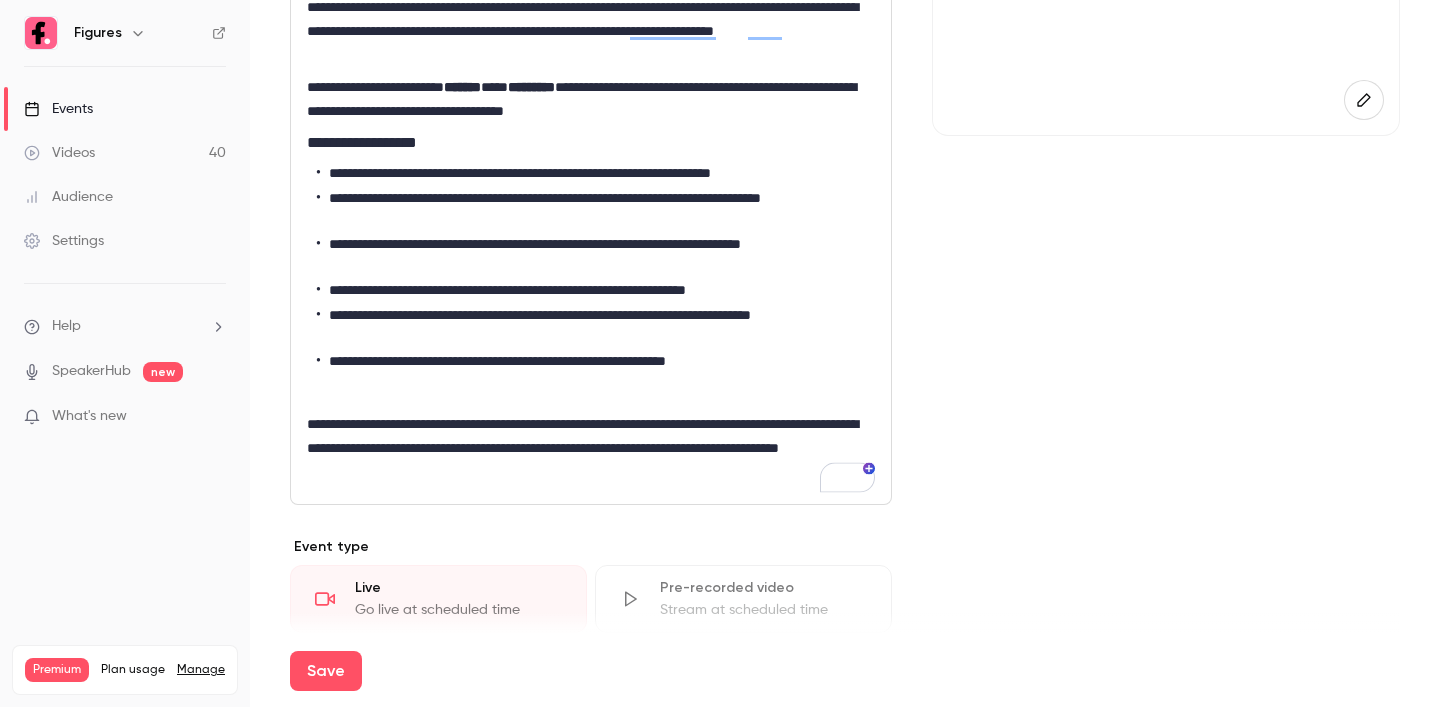scroll, scrollTop: 199, scrollLeft: 0, axis: vertical 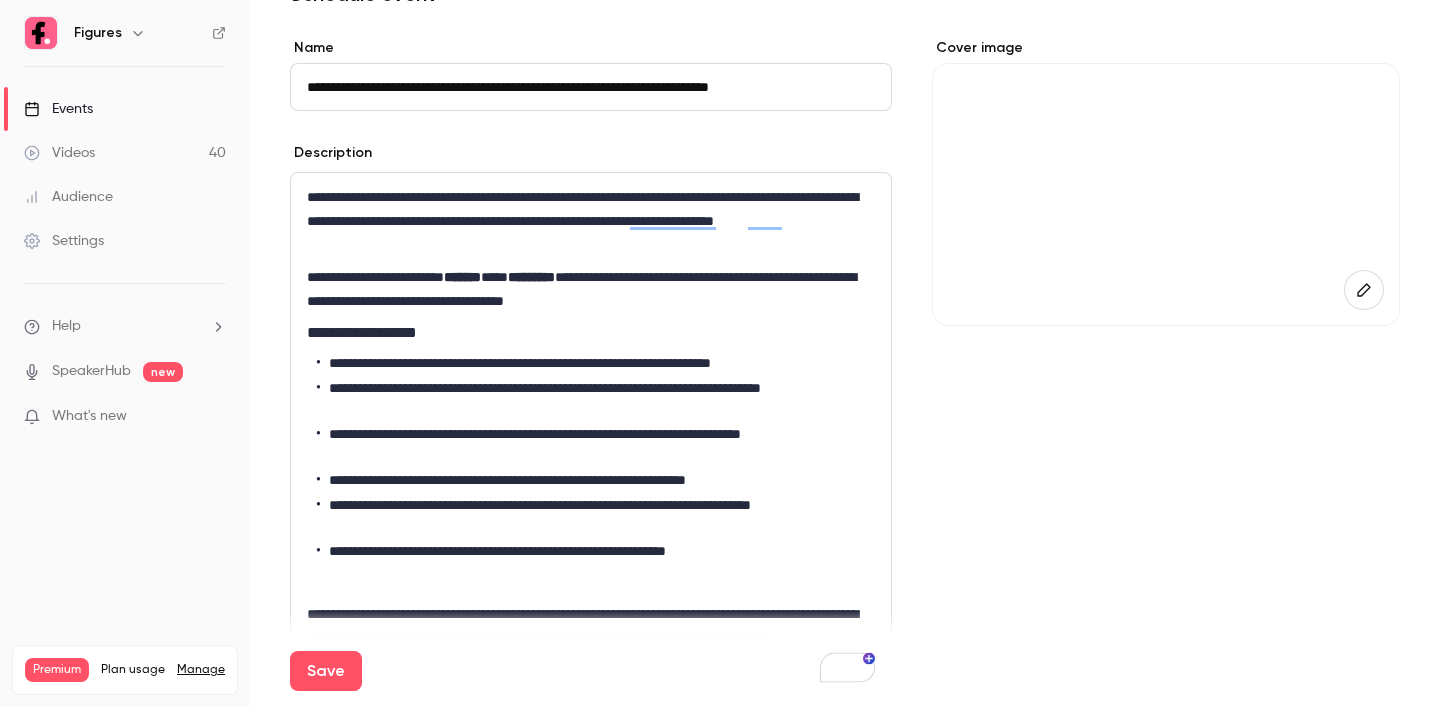 click on "**********" at bounding box center [591, 289] 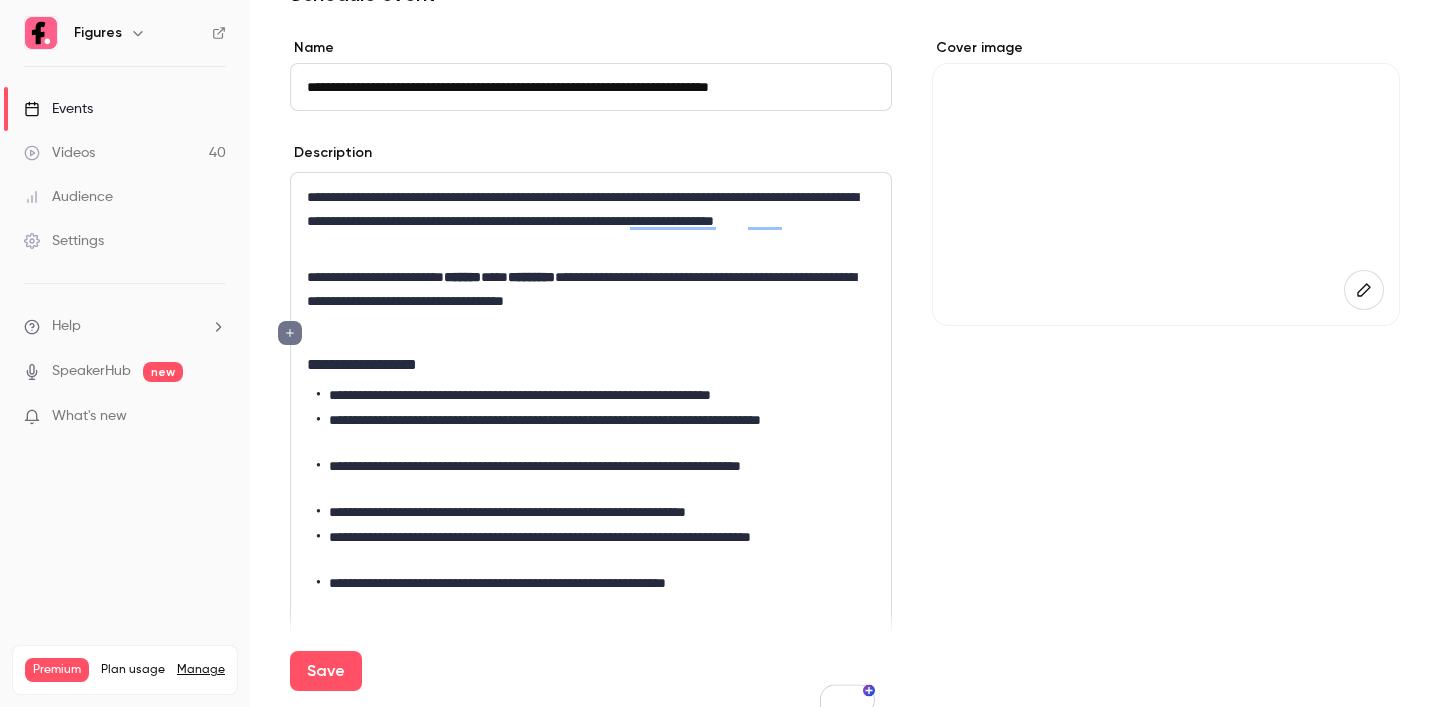 click on "Cover image" at bounding box center [1166, 749] 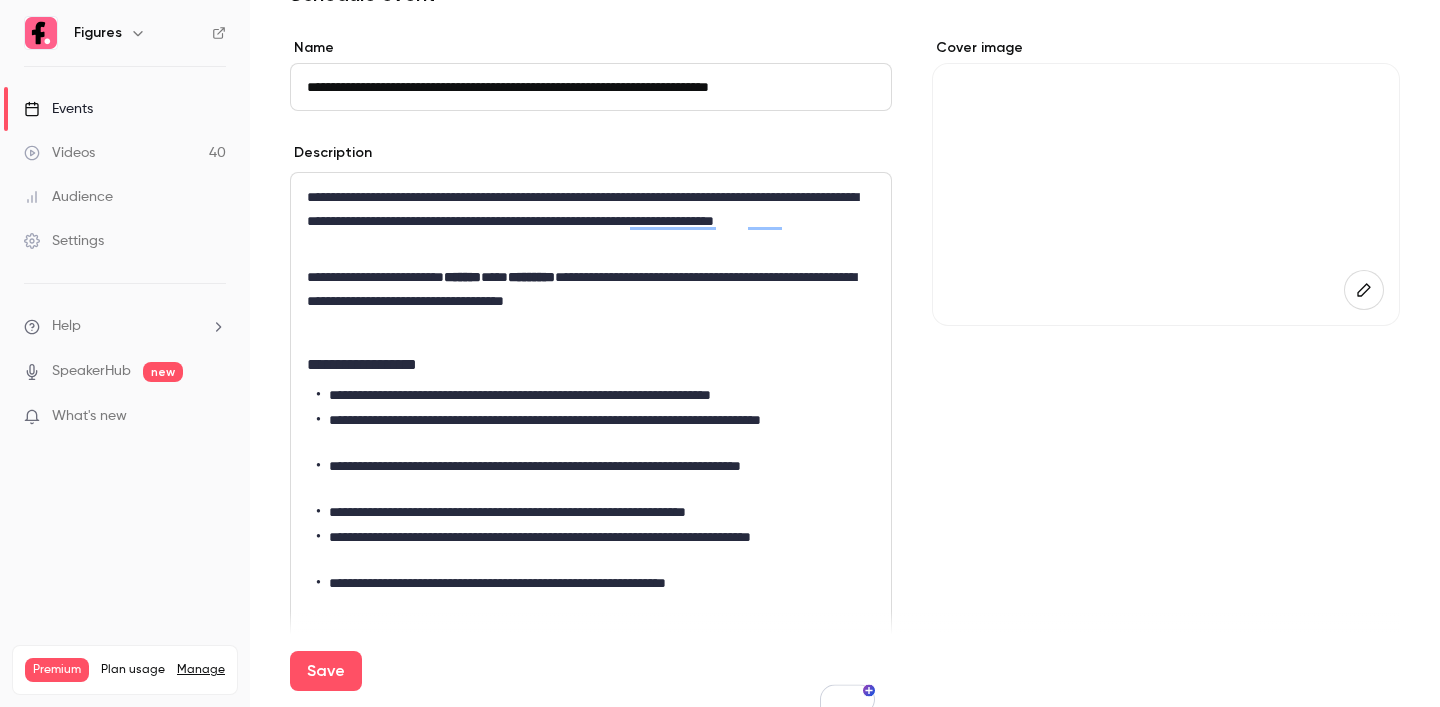 scroll, scrollTop: 459, scrollLeft: 0, axis: vertical 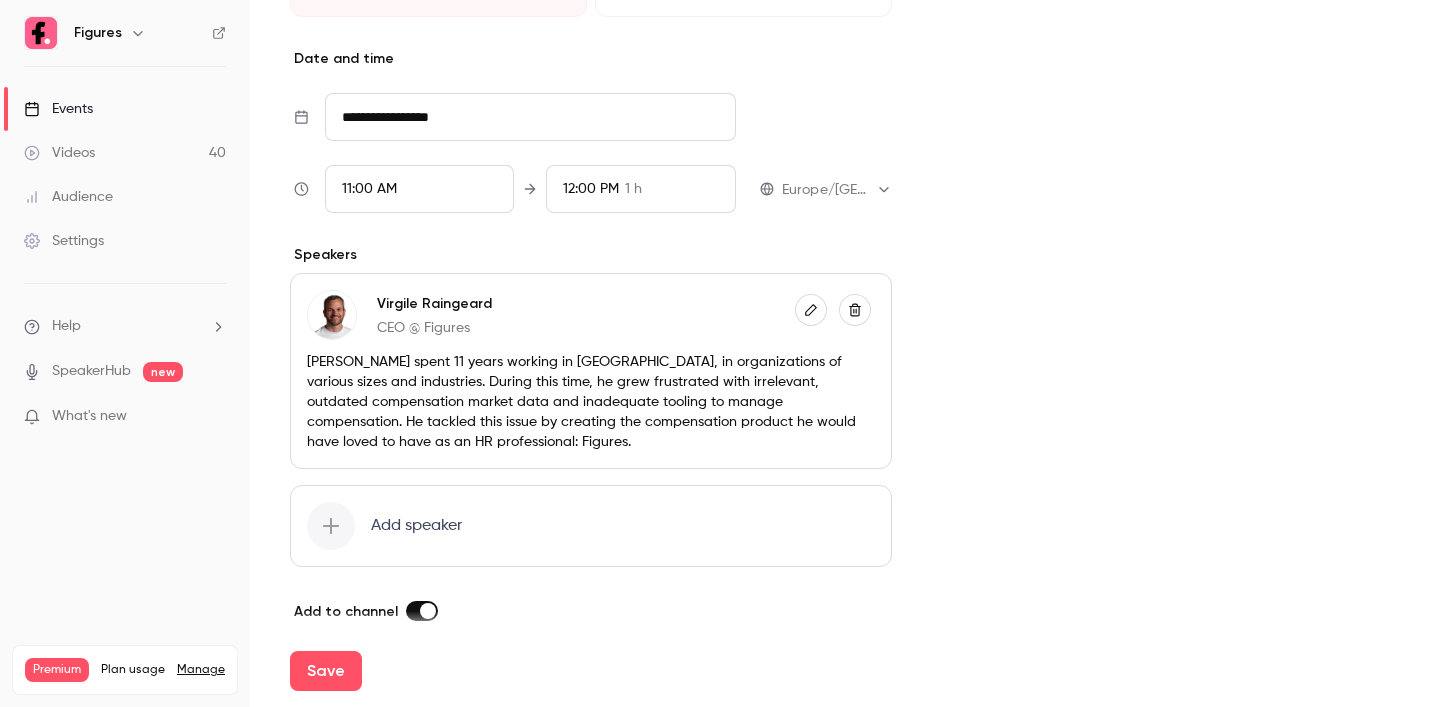 click 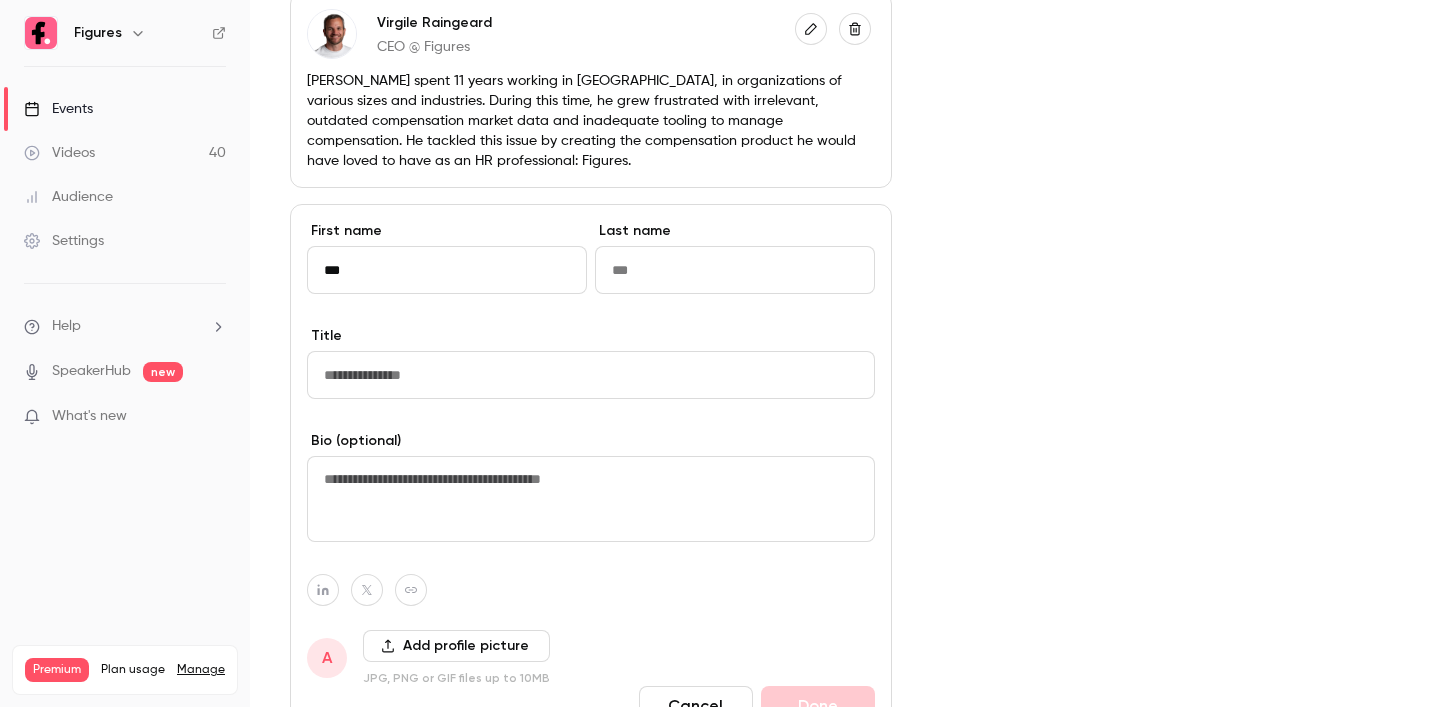 type on "***" 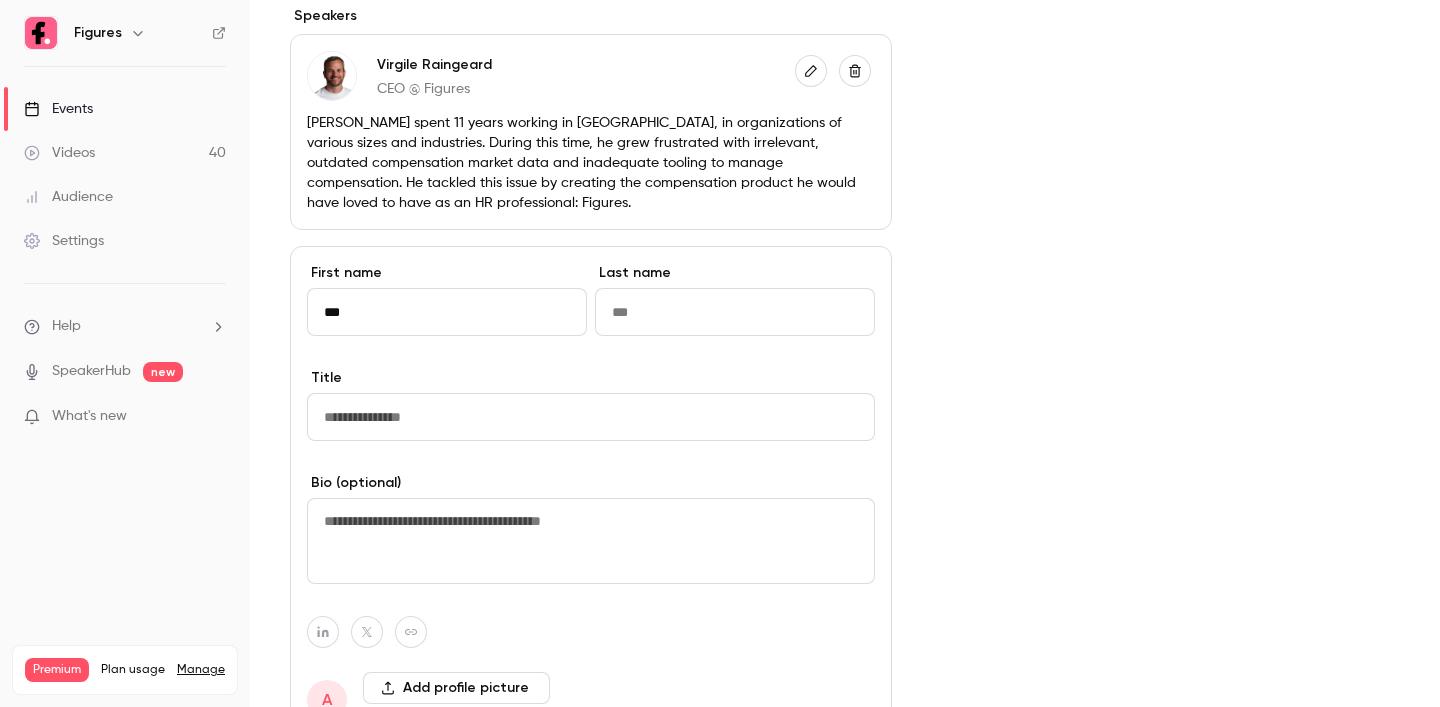 click at bounding box center (735, 312) 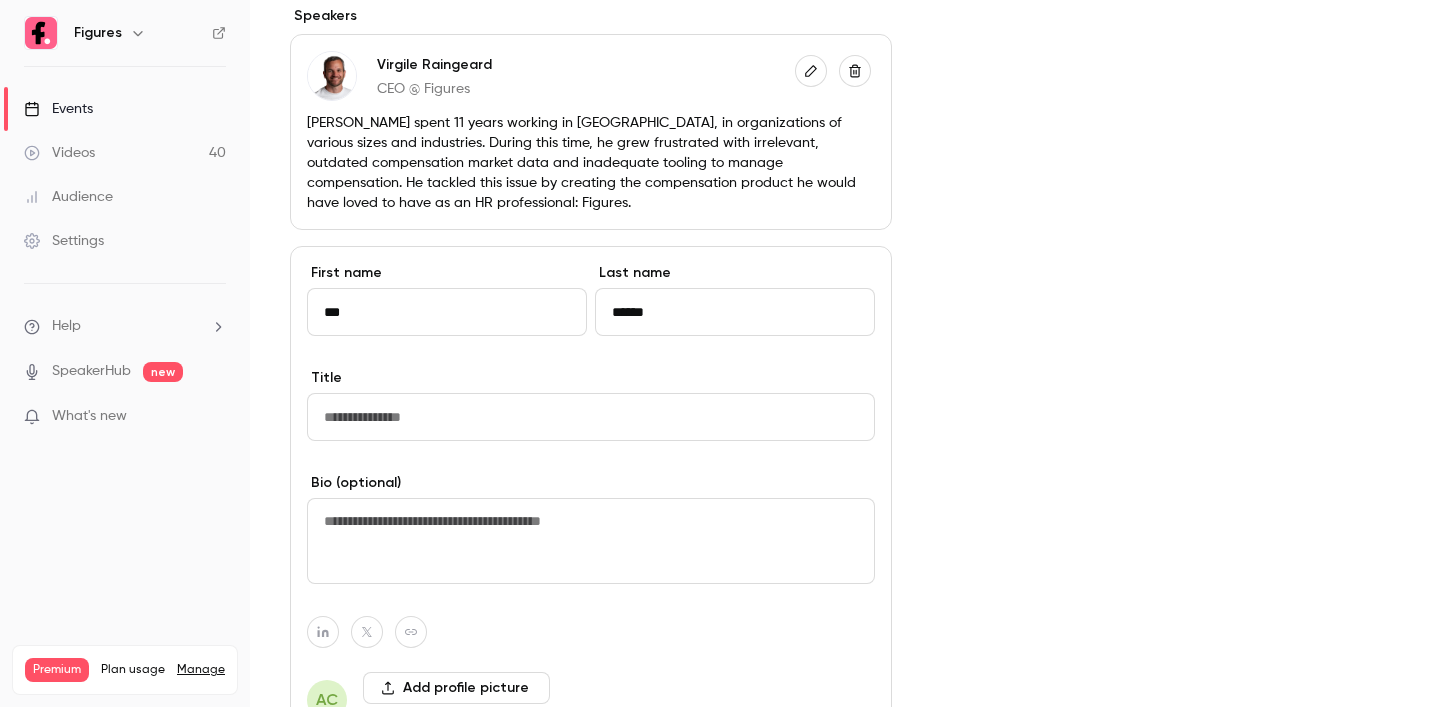 type on "******" 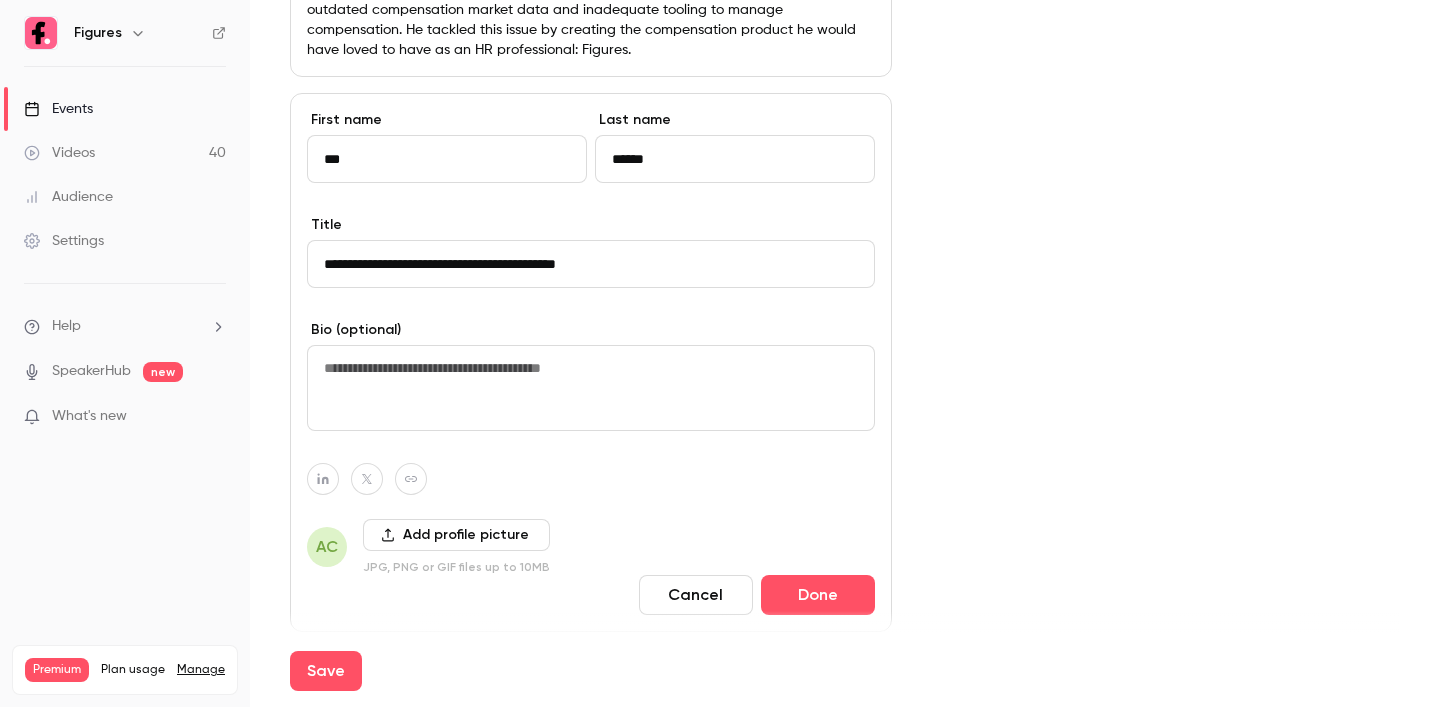 type on "**********" 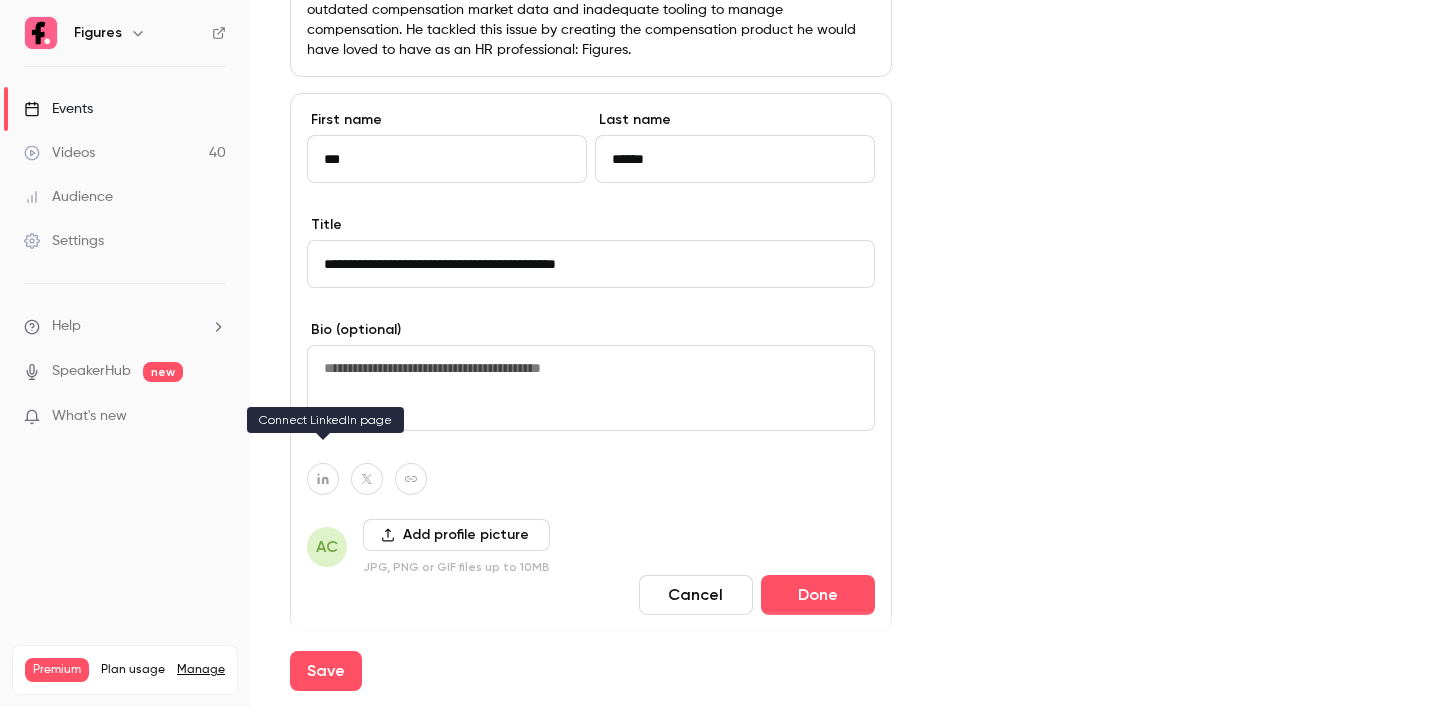 click at bounding box center (323, 479) 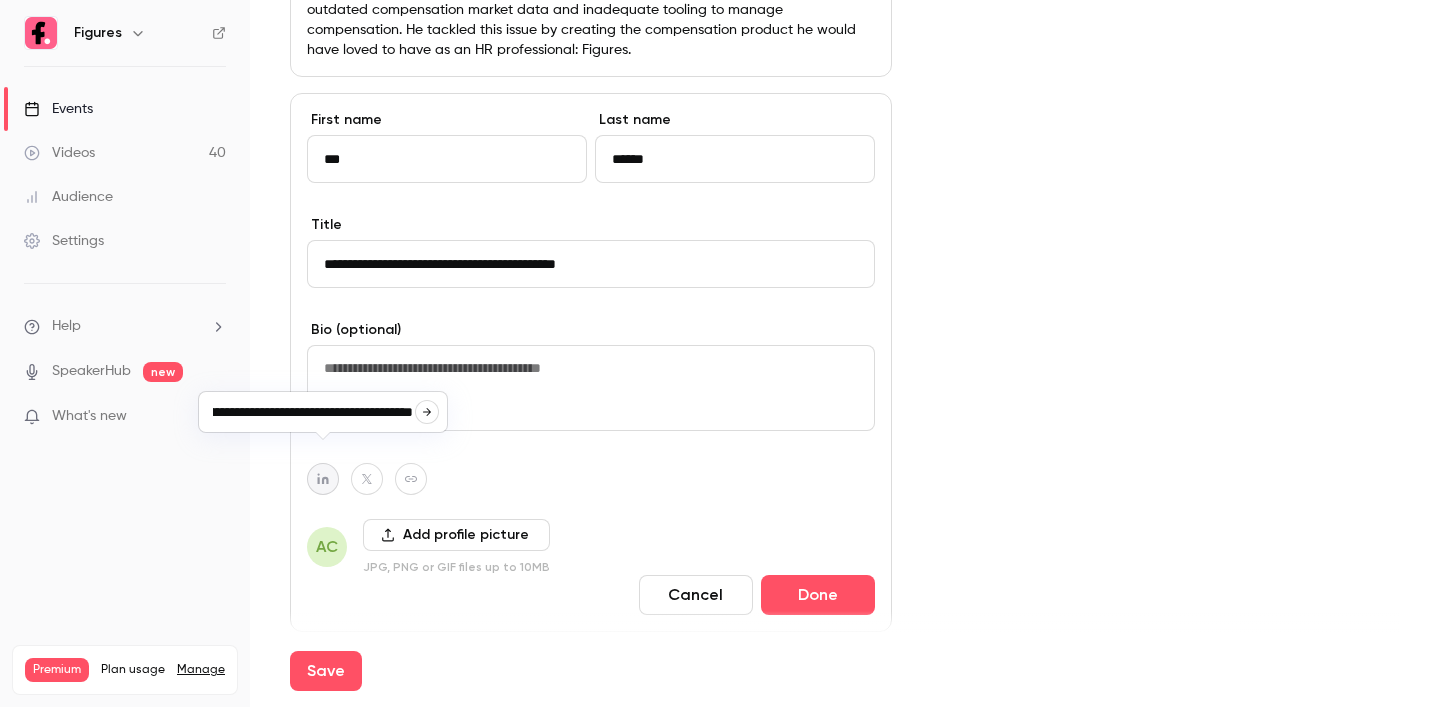 click 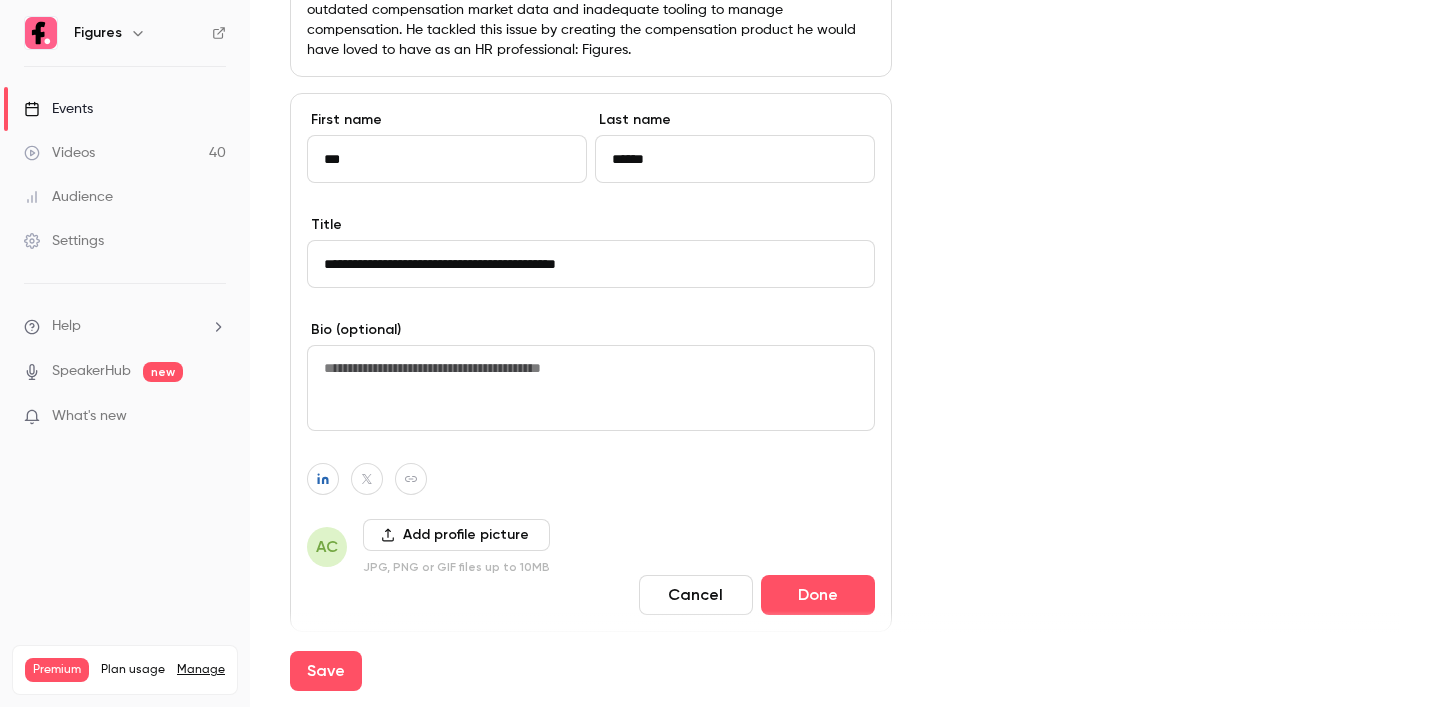 click on "Add profile picture" at bounding box center (456, 535) 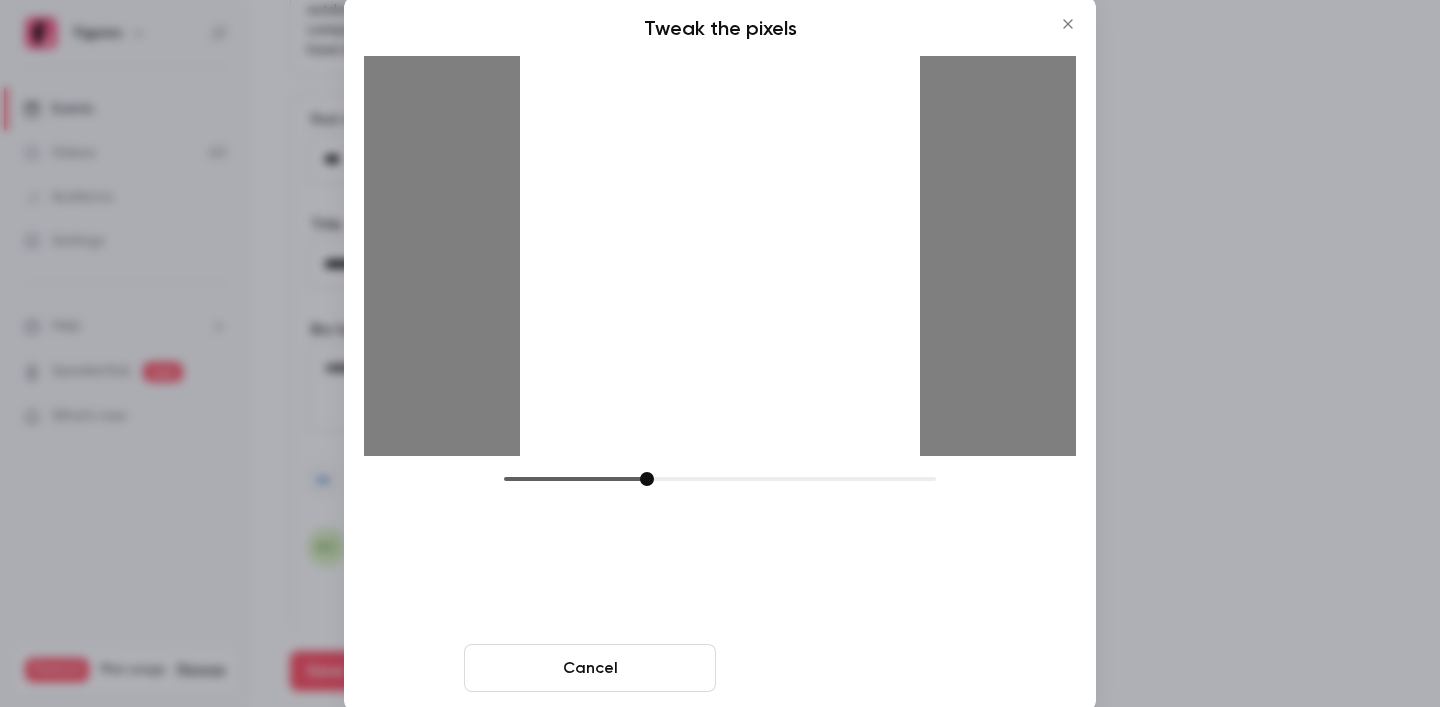 click on "Crop and save" at bounding box center [850, 668] 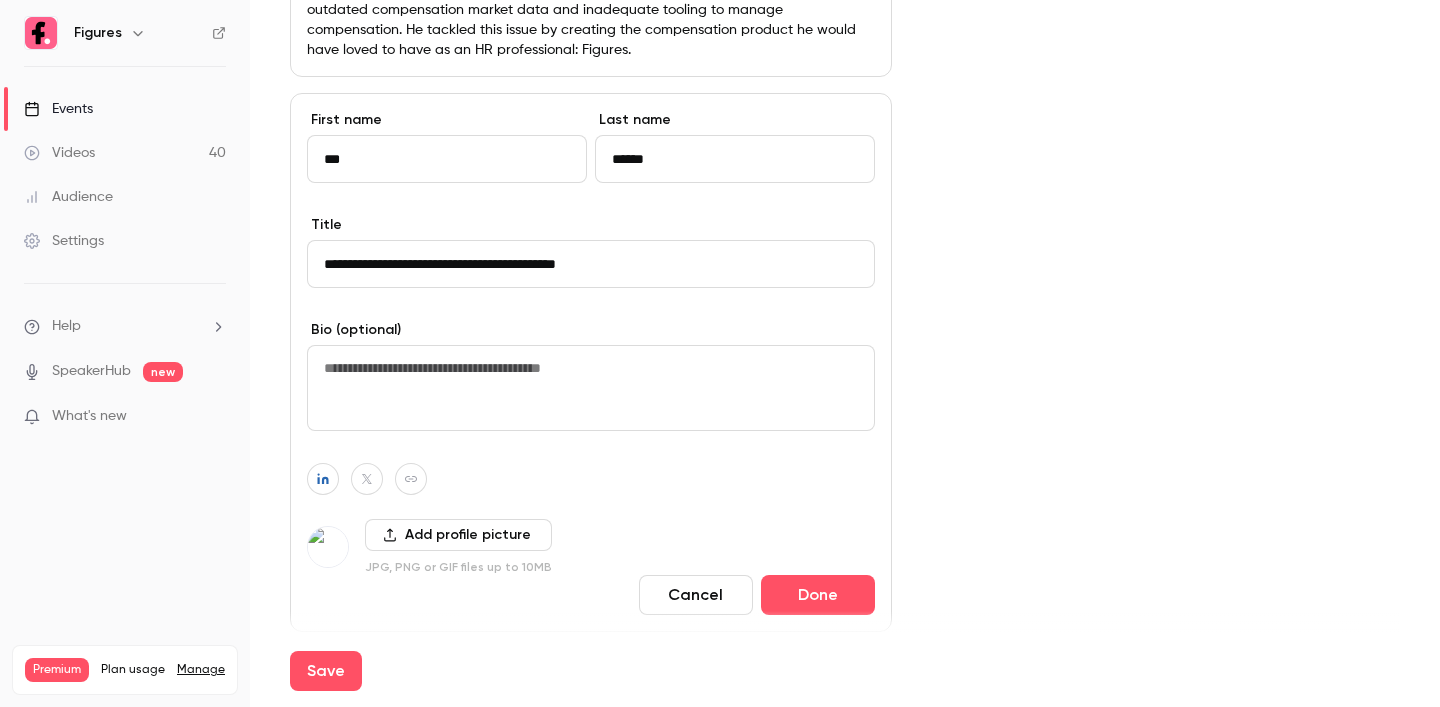 scroll, scrollTop: 0, scrollLeft: 10, axis: horizontal 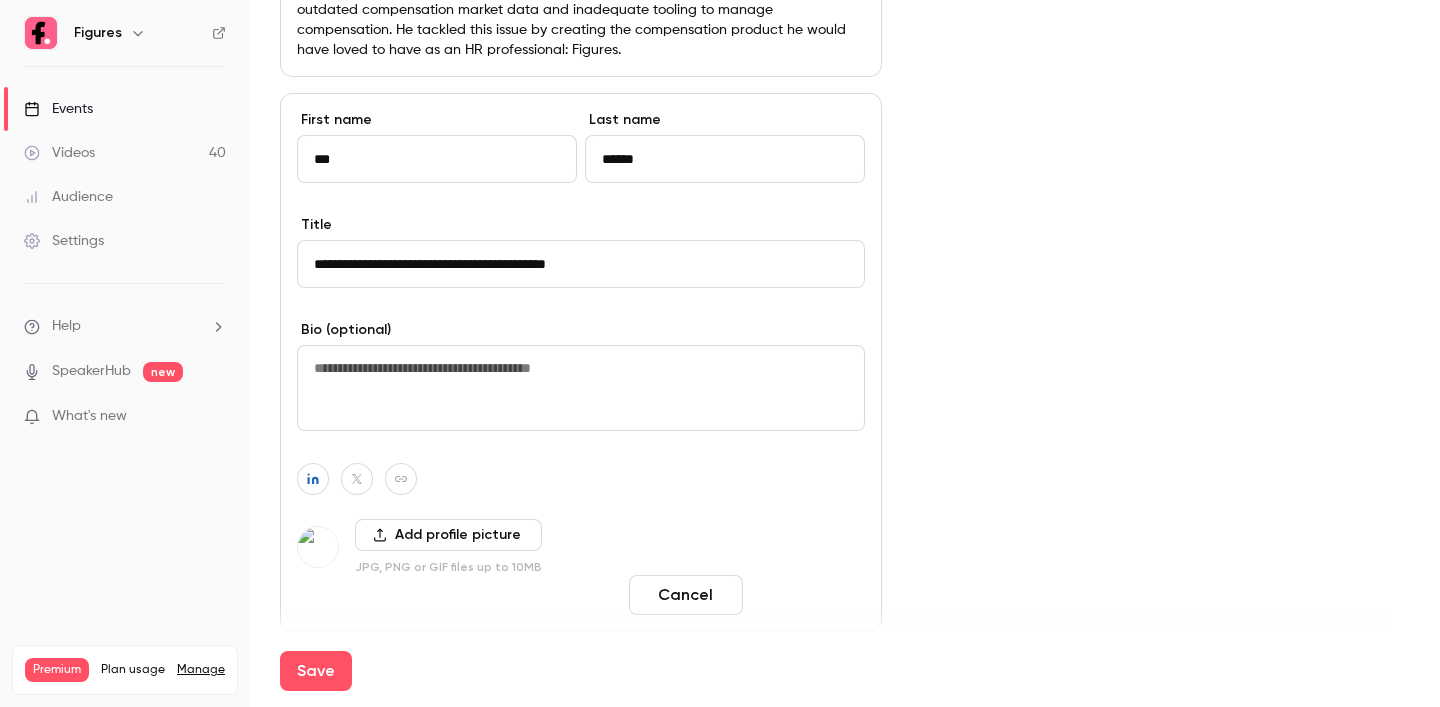 click on "Done" at bounding box center [808, 595] 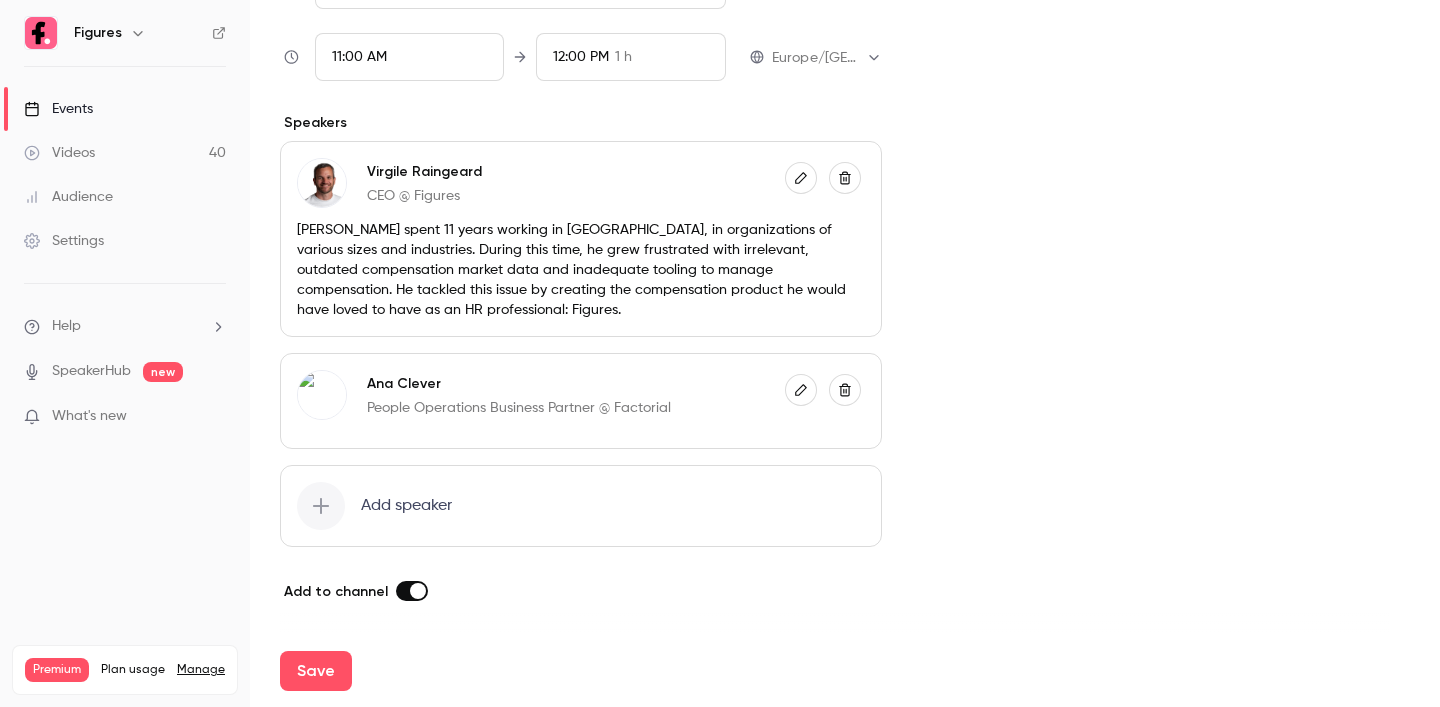 scroll, scrollTop: 1052, scrollLeft: 0, axis: vertical 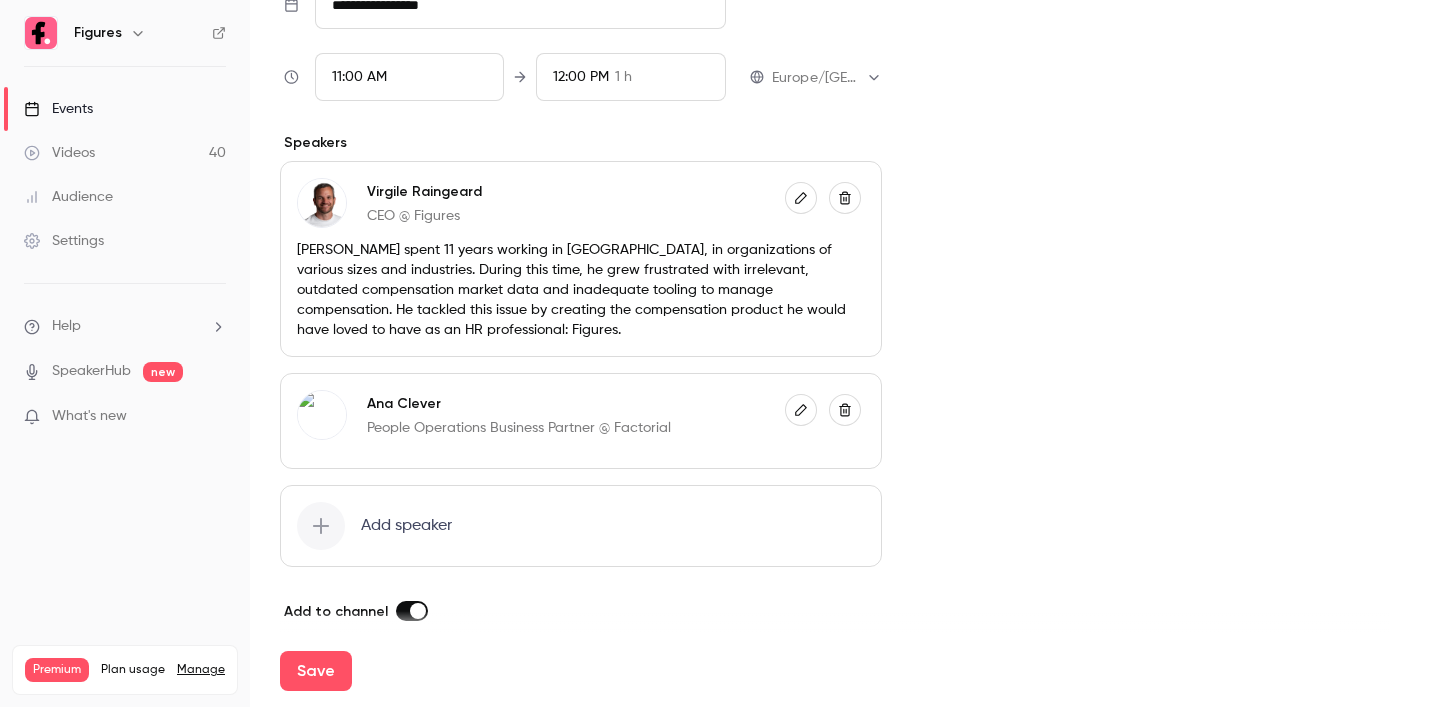 click at bounding box center (321, 526) 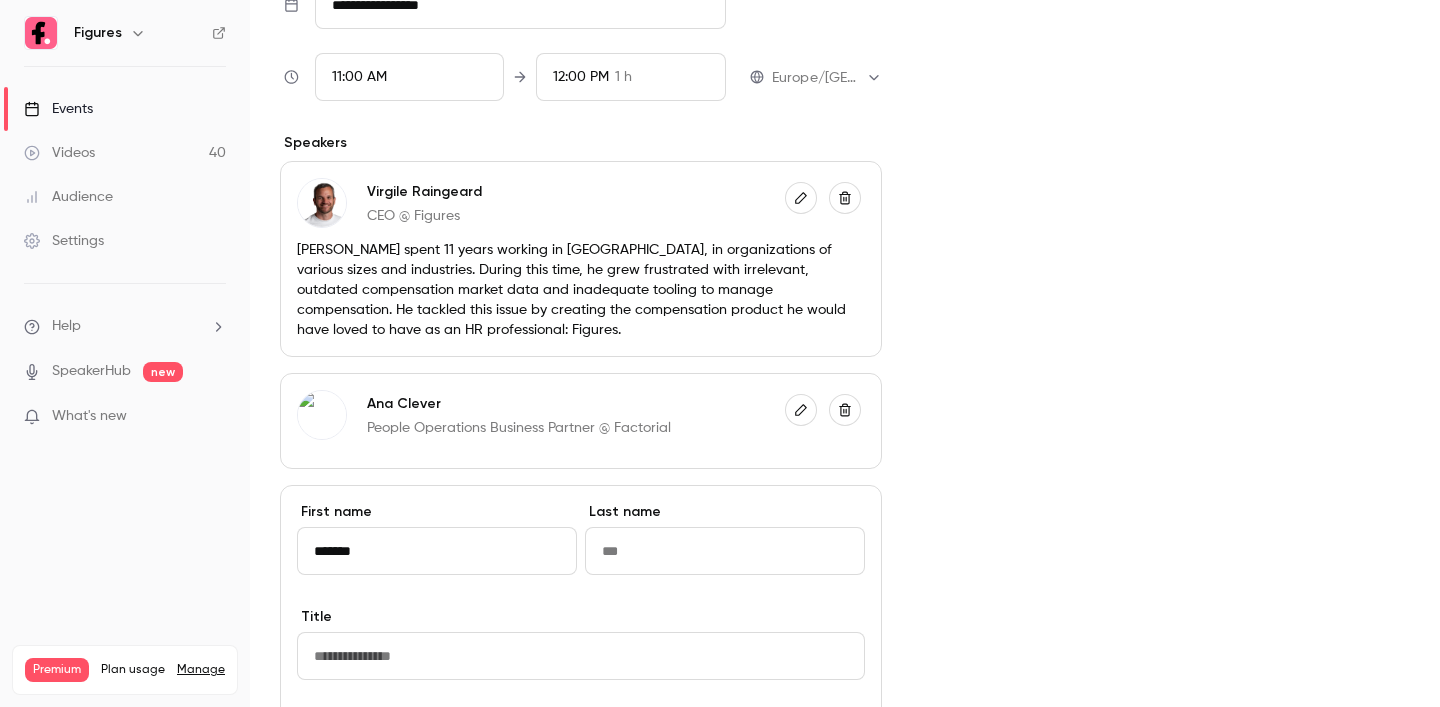 type on "******" 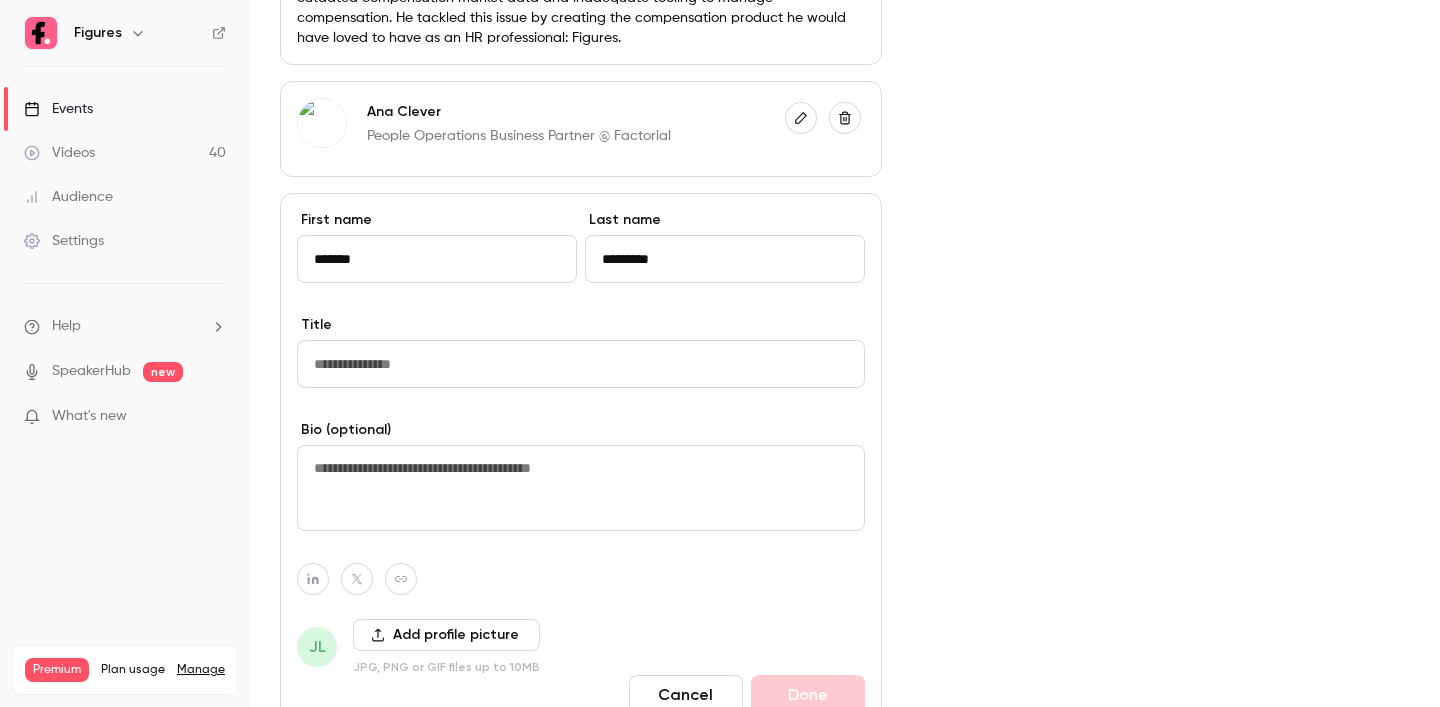 type on "*********" 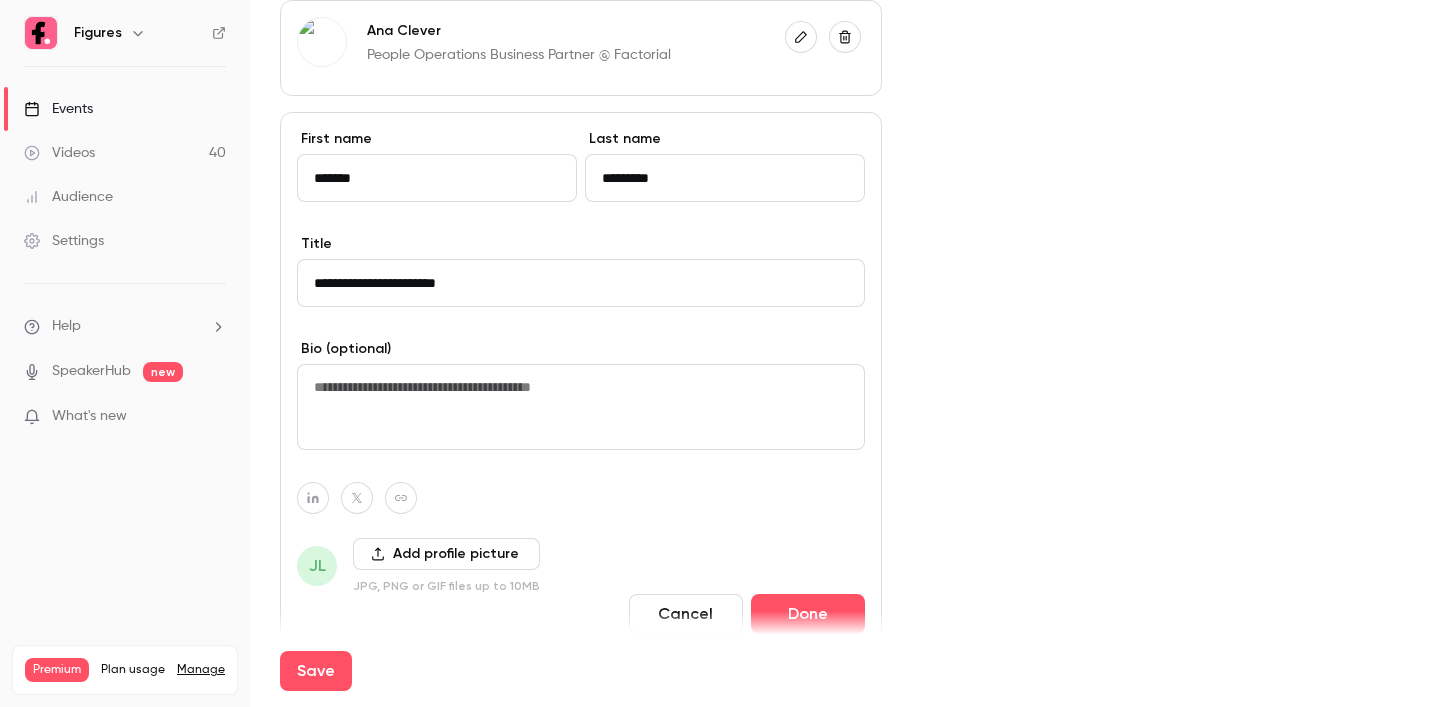 type on "**********" 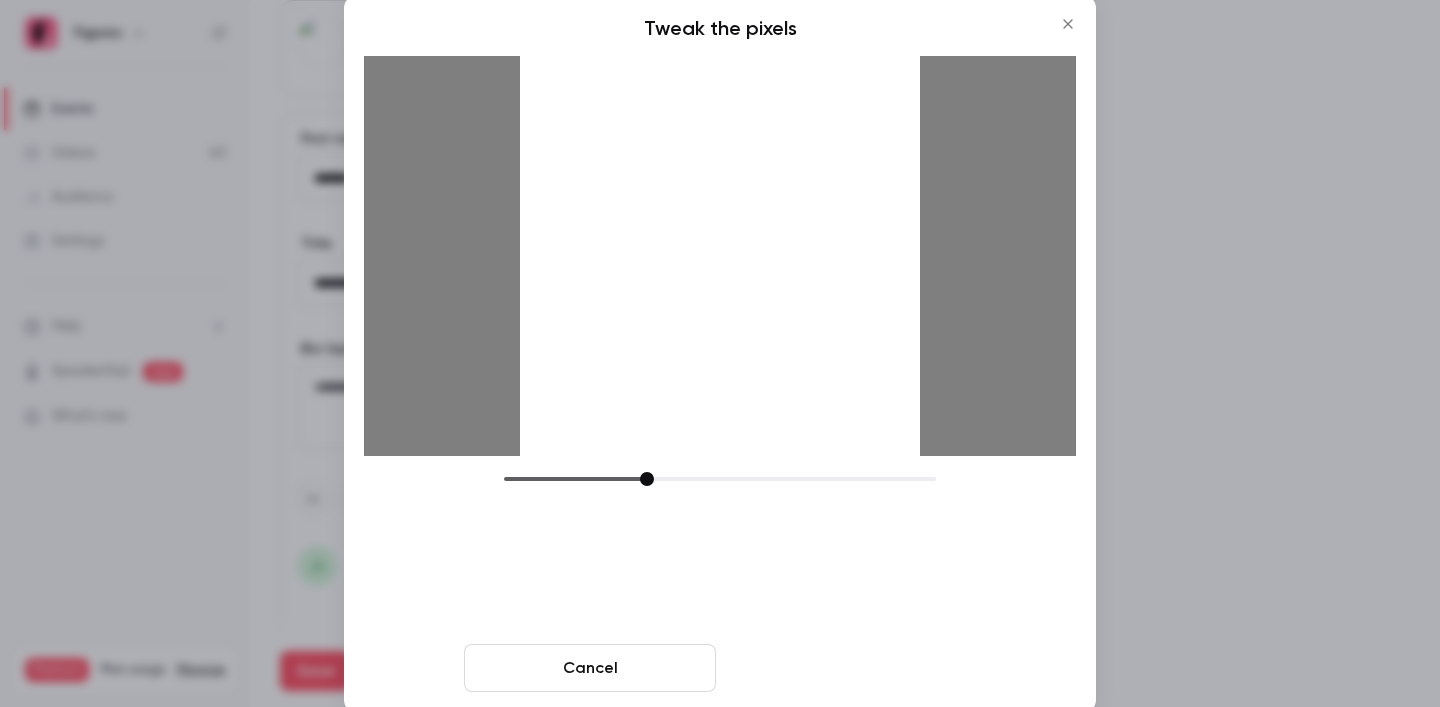 click on "Crop and save" at bounding box center (850, 668) 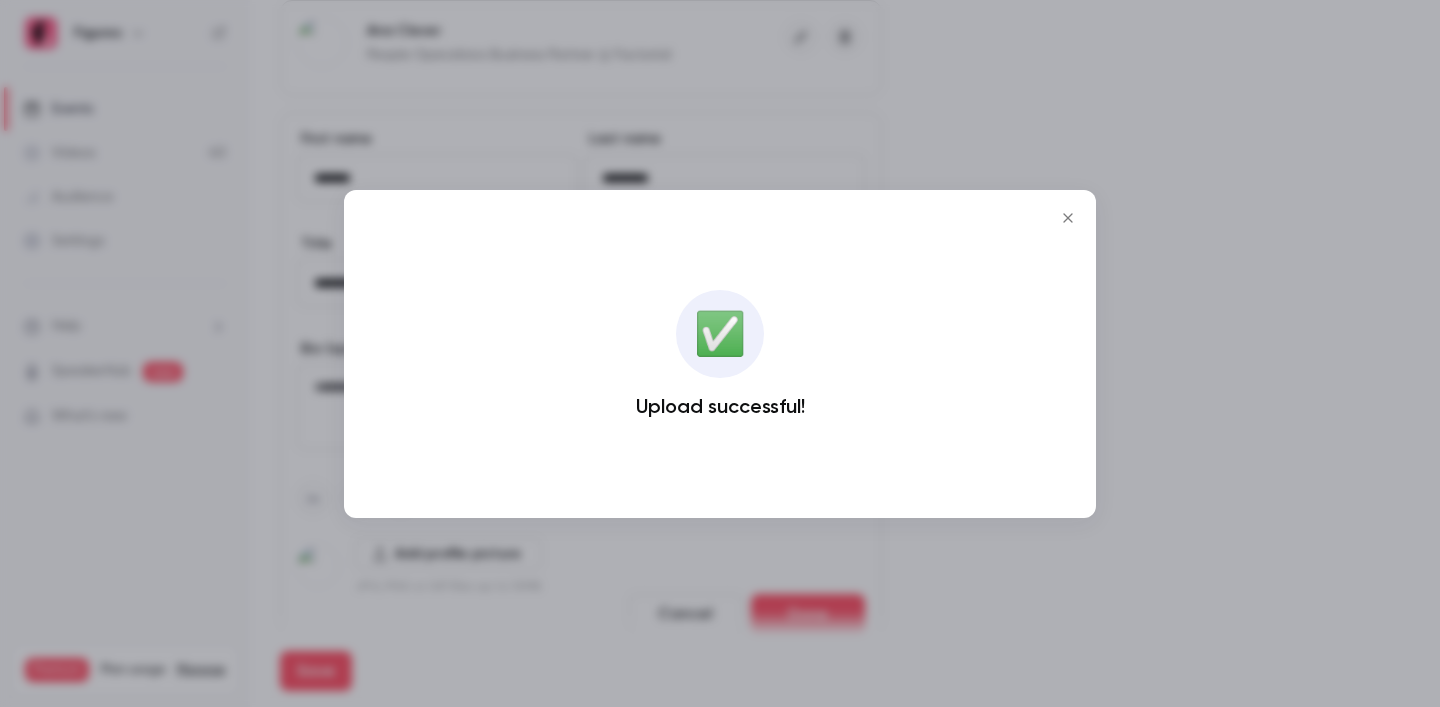 click 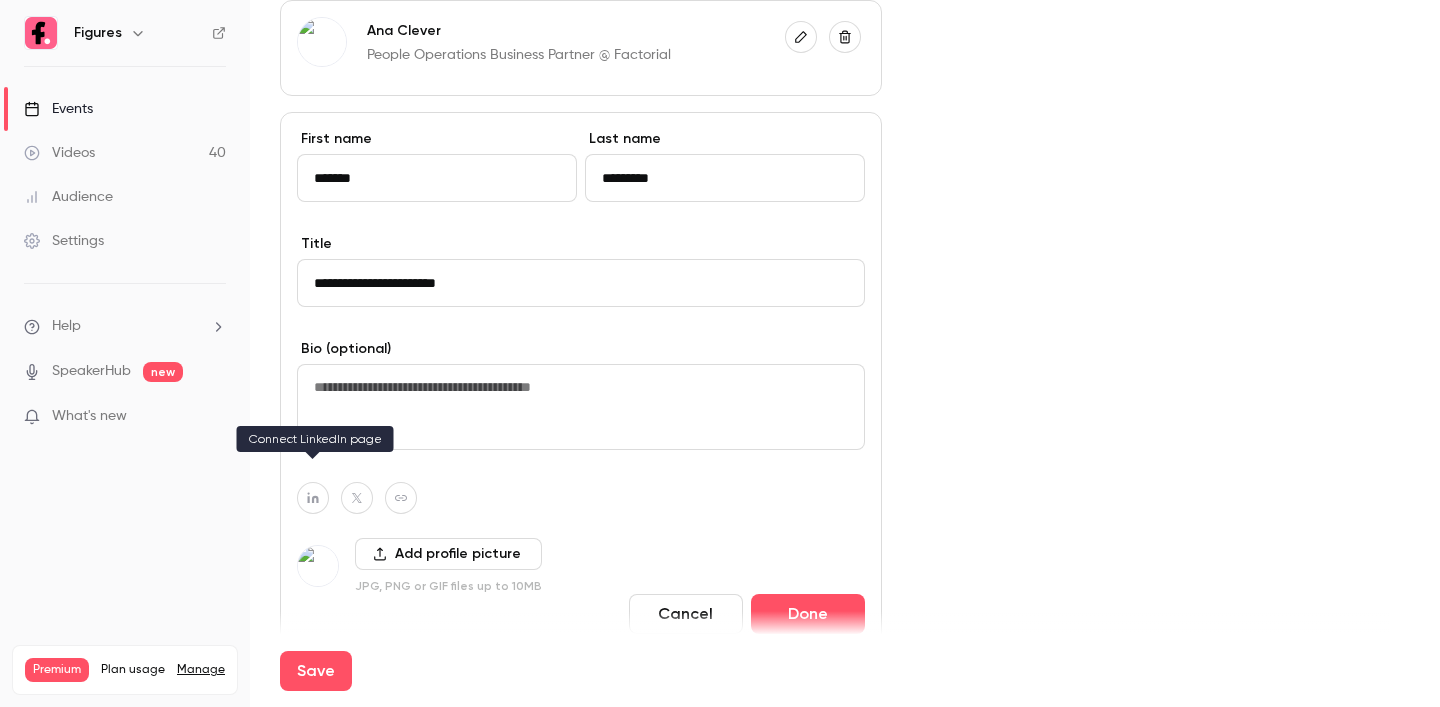 click at bounding box center (313, 498) 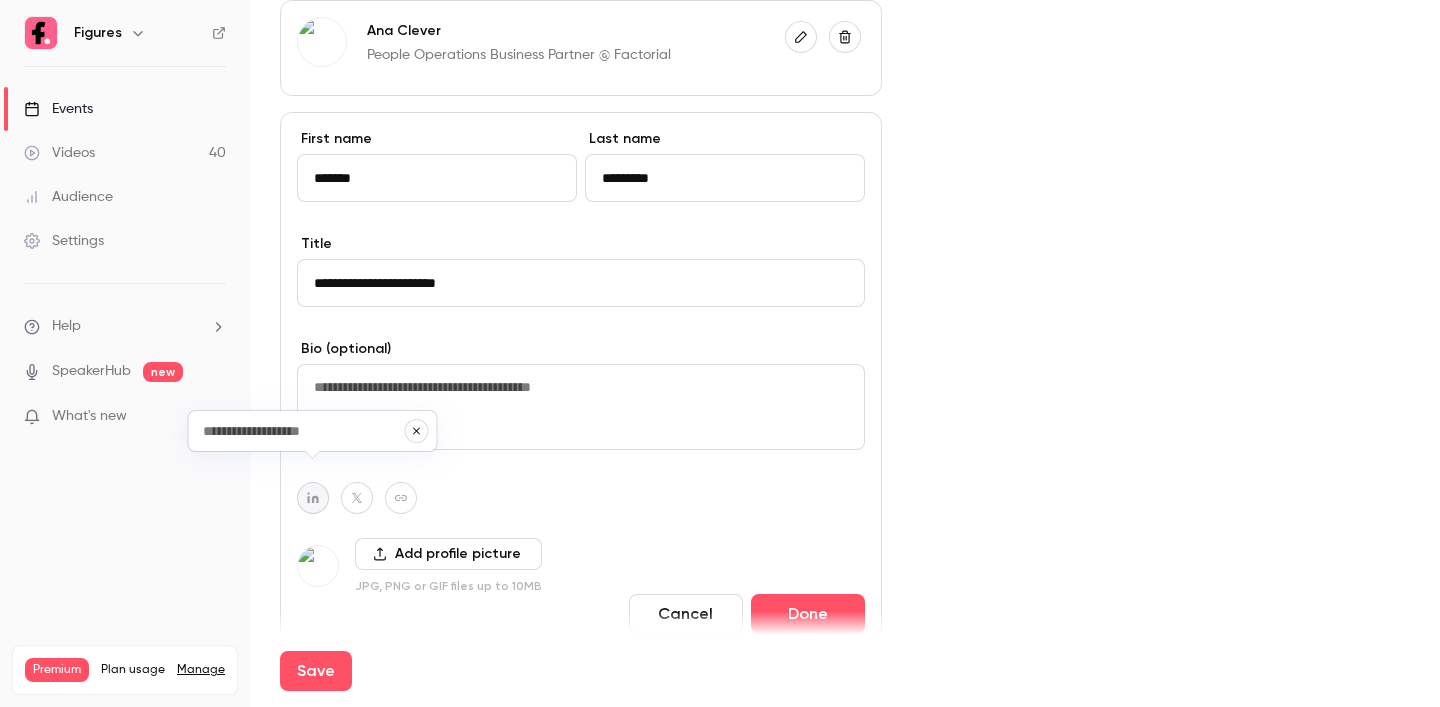 paste on "**********" 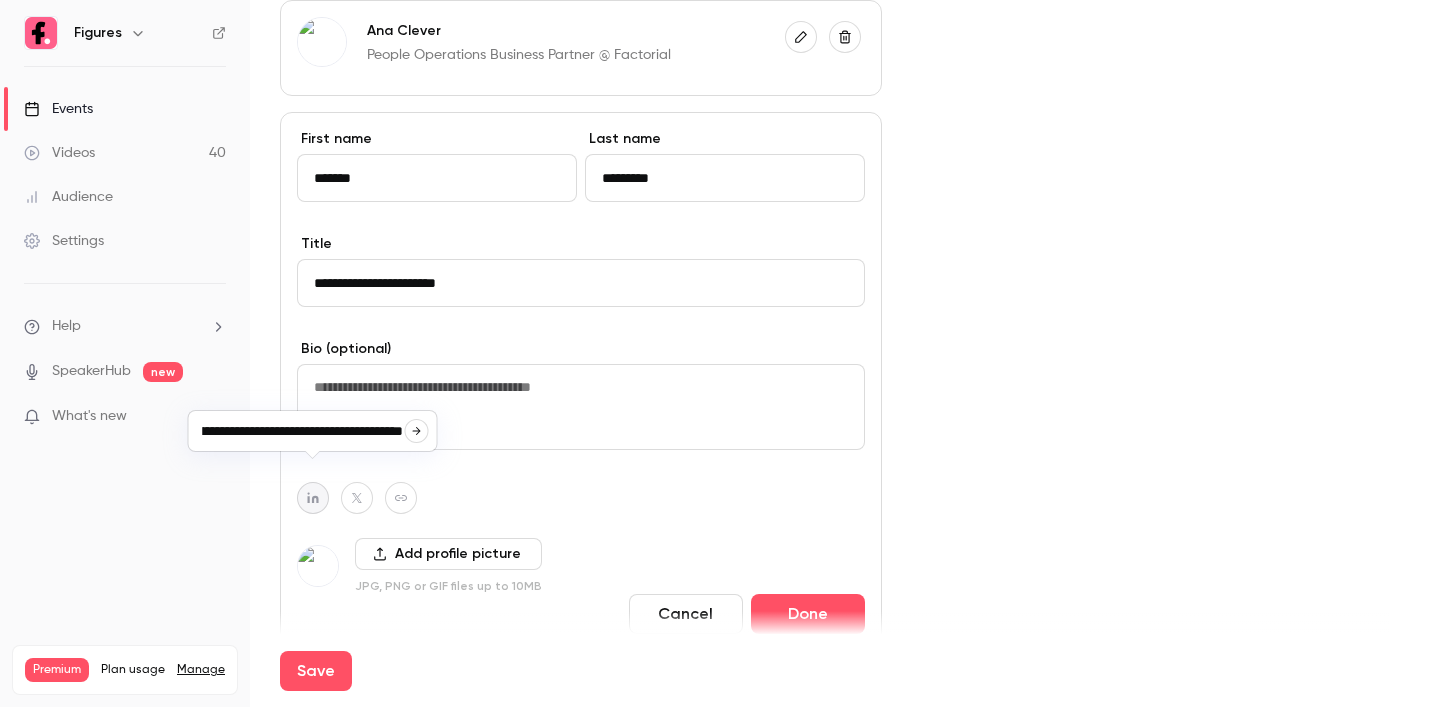 click 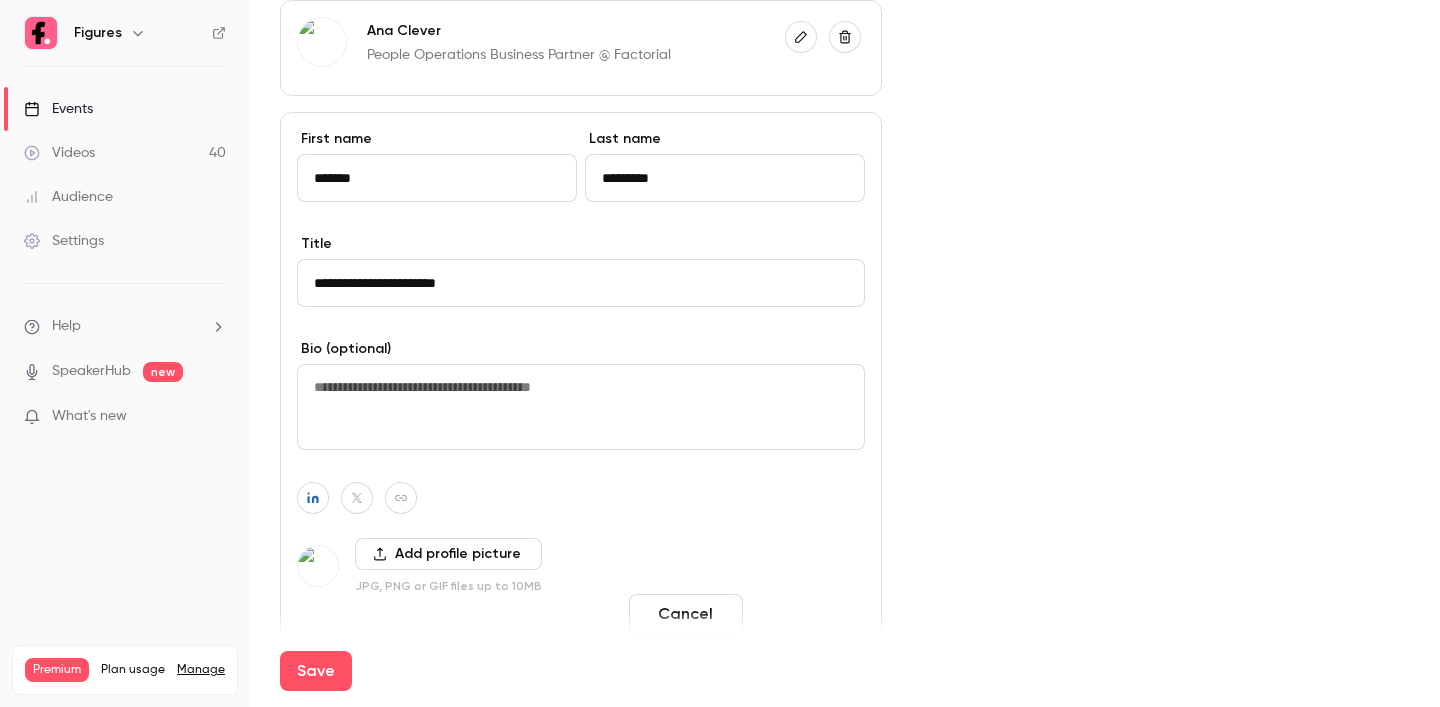 click on "Done" at bounding box center (808, 614) 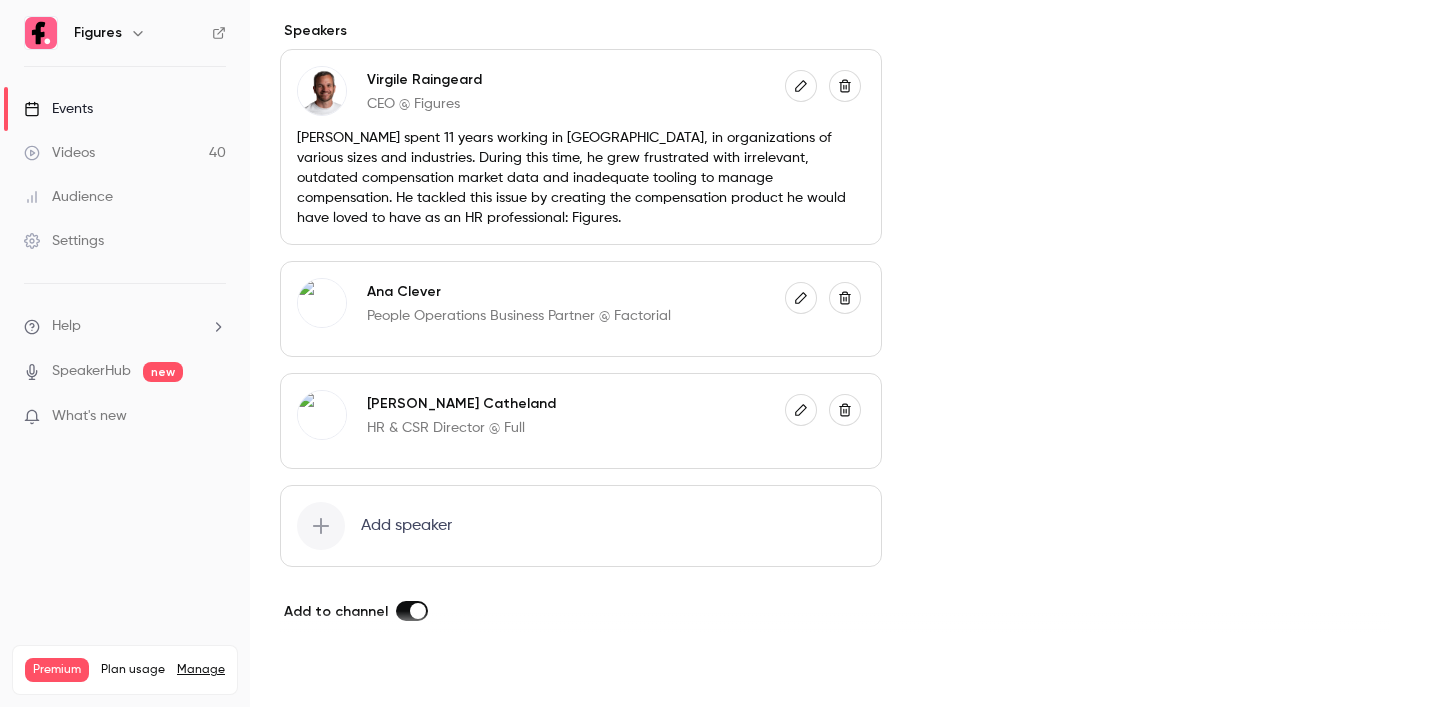 click on "Save" at bounding box center [316, 671] 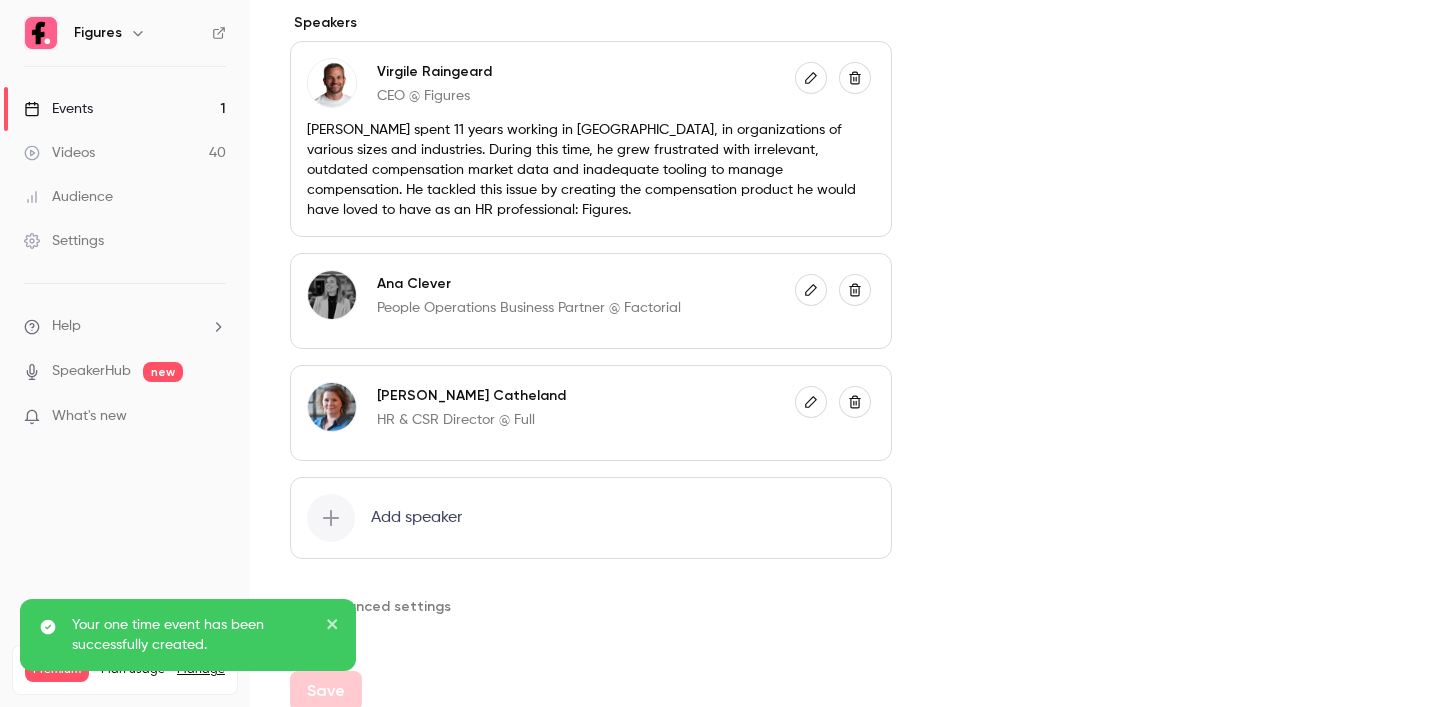click on "Advanced settings" at bounding box center (376, 607) 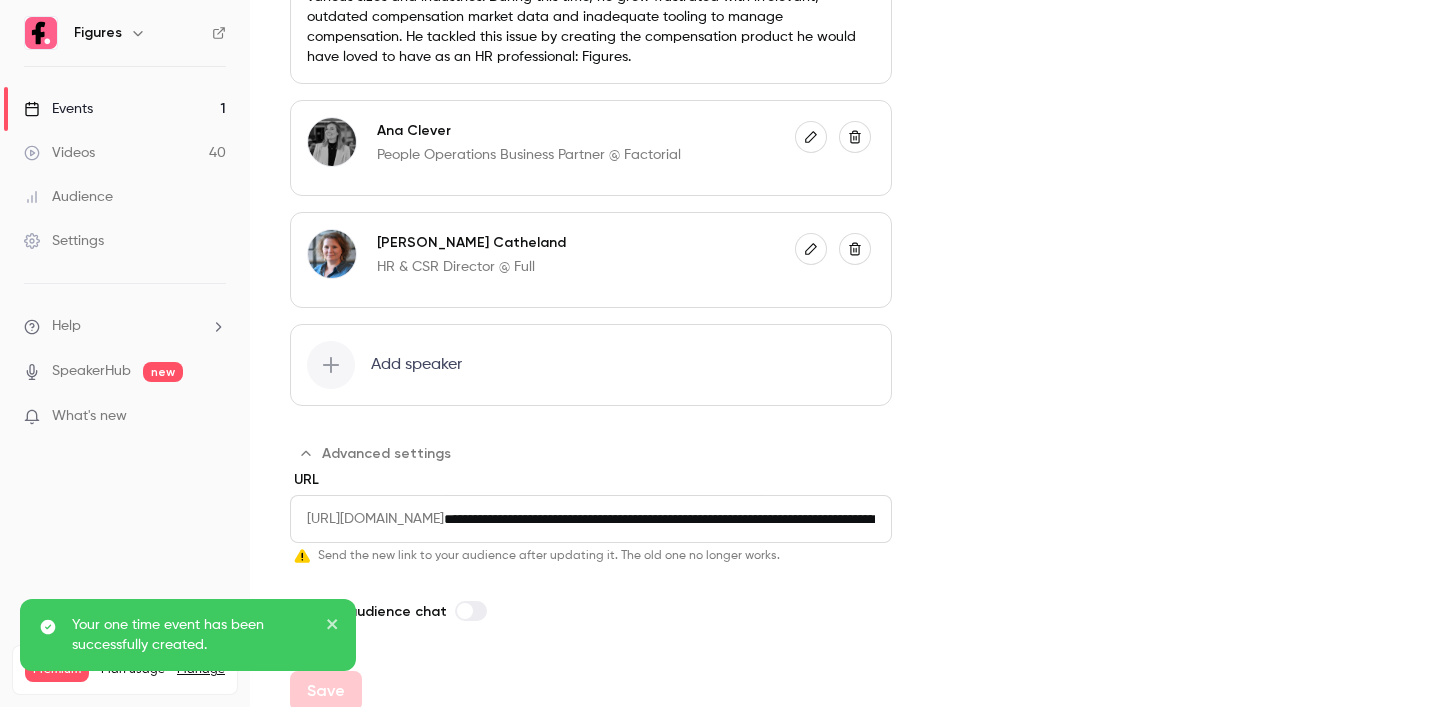 click on "**********" at bounding box center [668, 519] 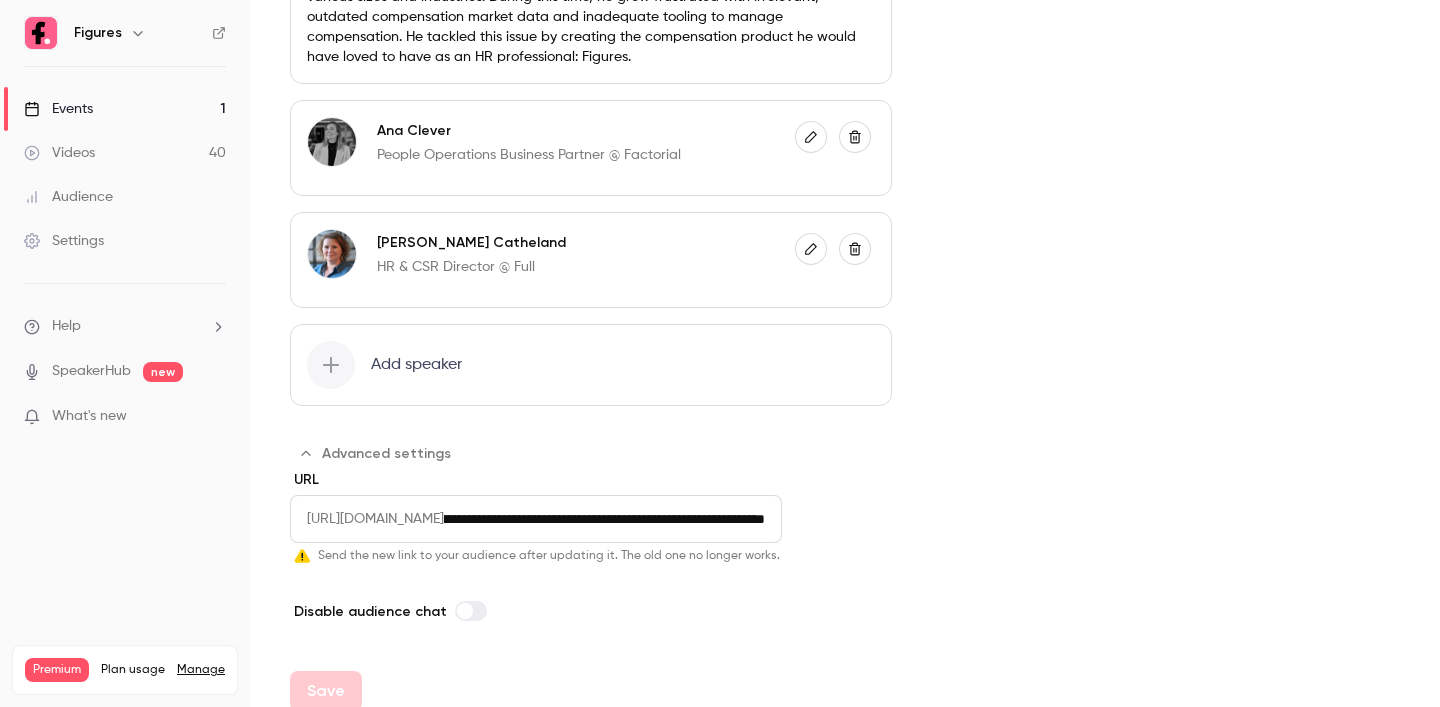 click on "**********" at bounding box center (613, 519) 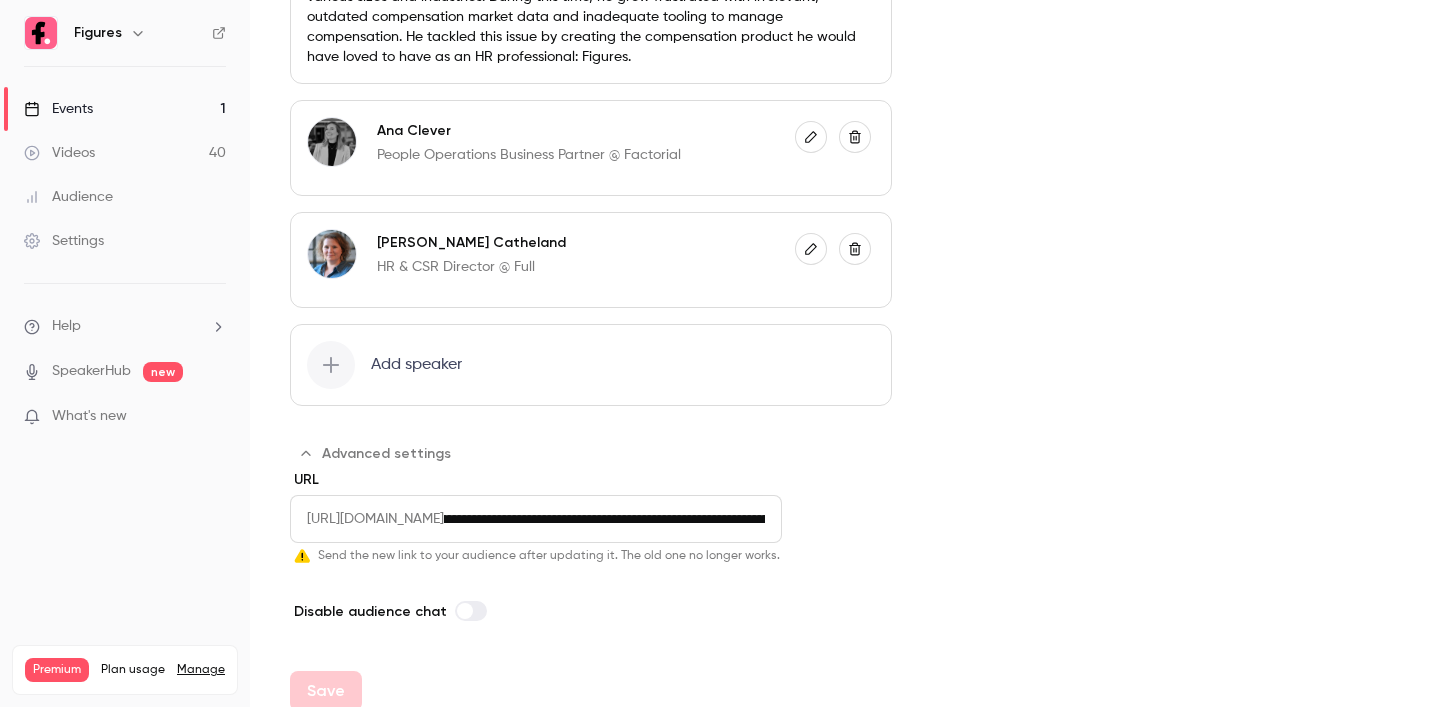 drag, startPoint x: 878, startPoint y: 499, endPoint x: 700, endPoint y: 496, distance: 178.02528 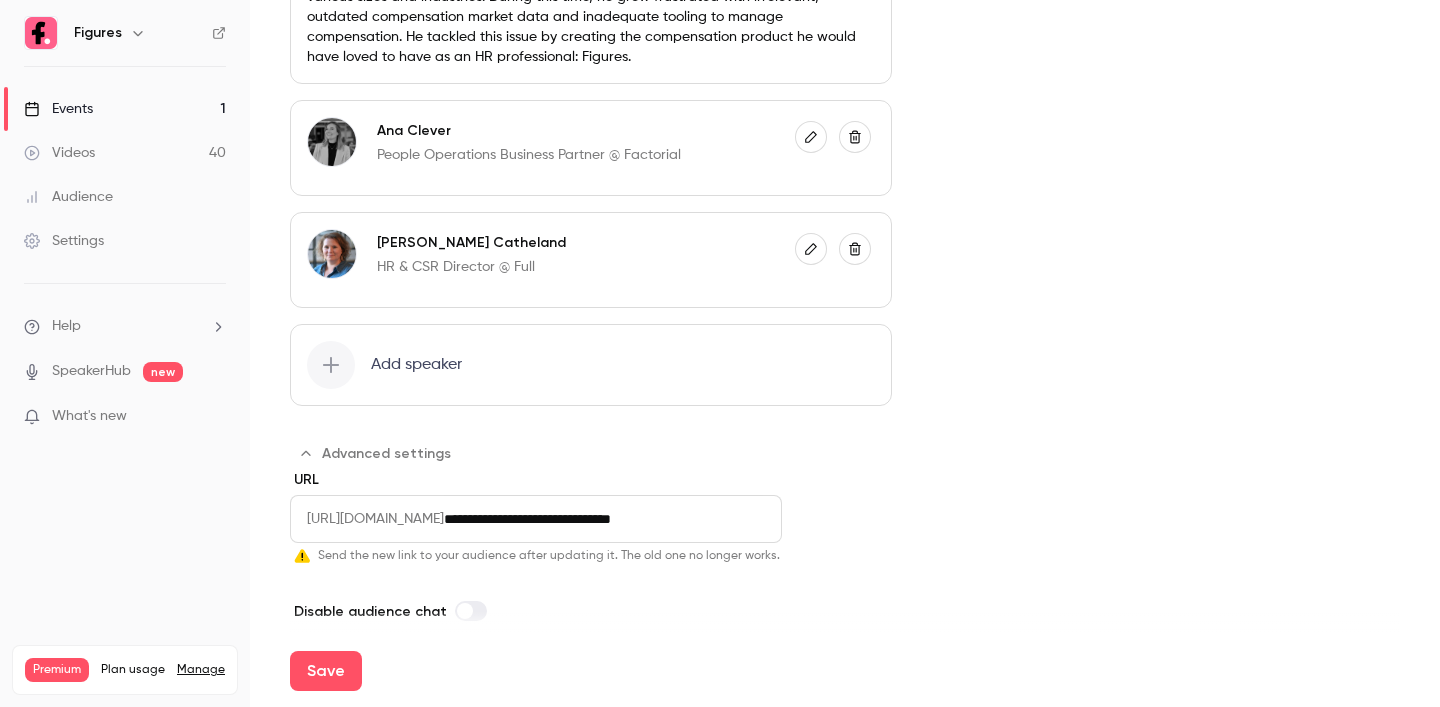 click on "**********" at bounding box center (613, 519) 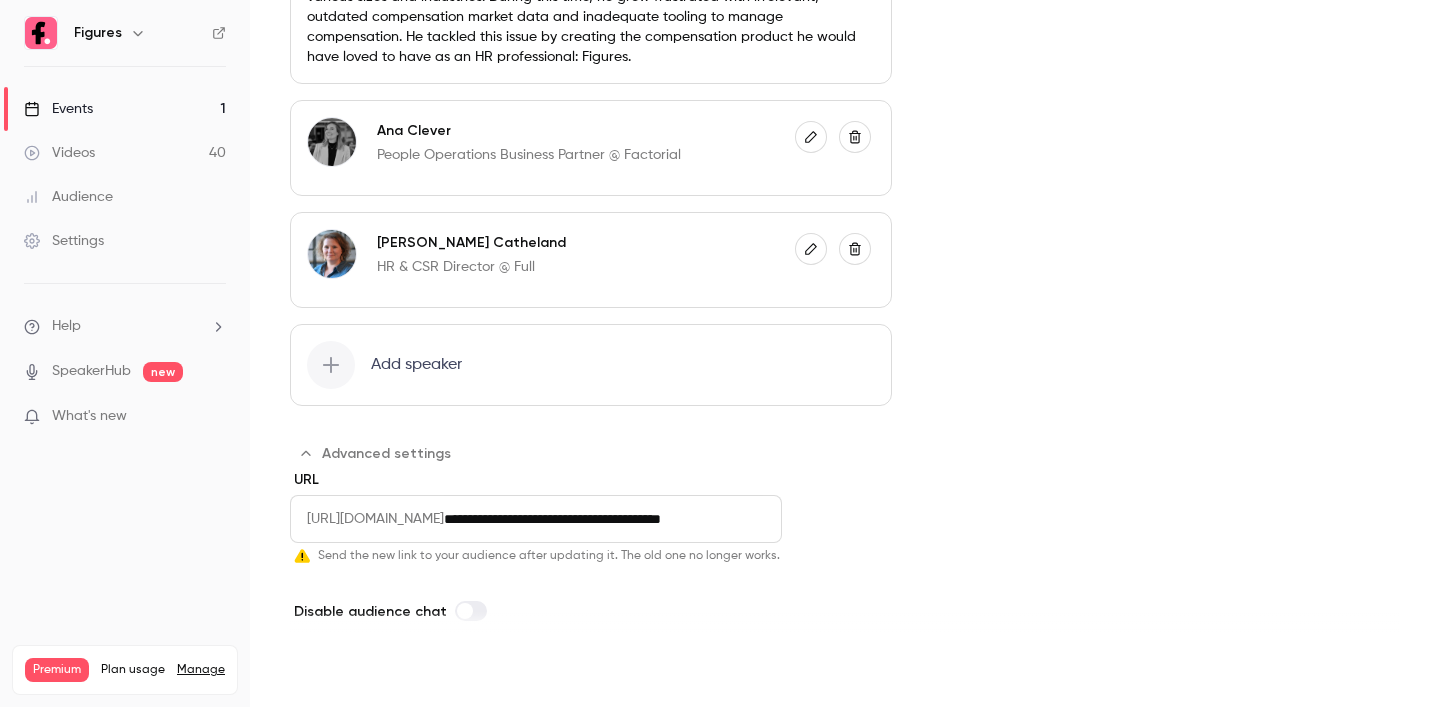 click on "Save" at bounding box center [326, 671] 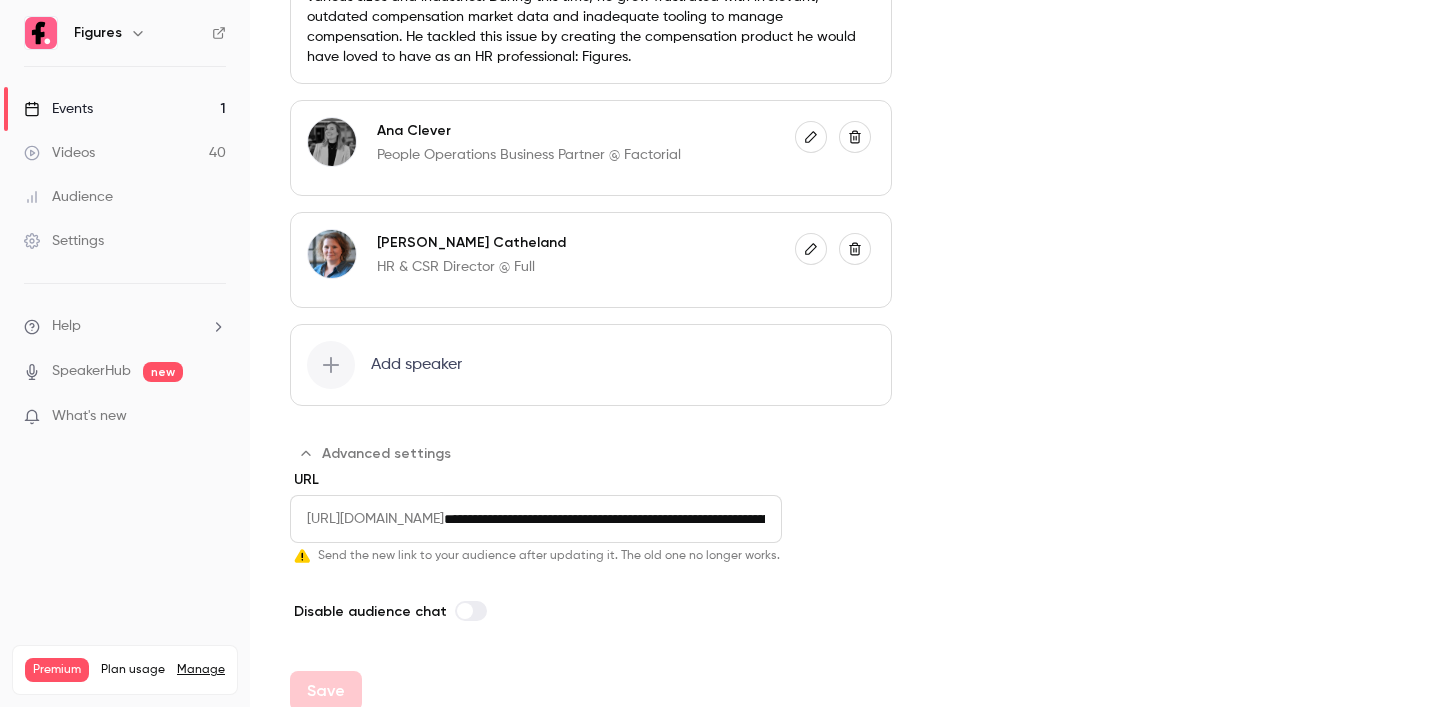 type on "**********" 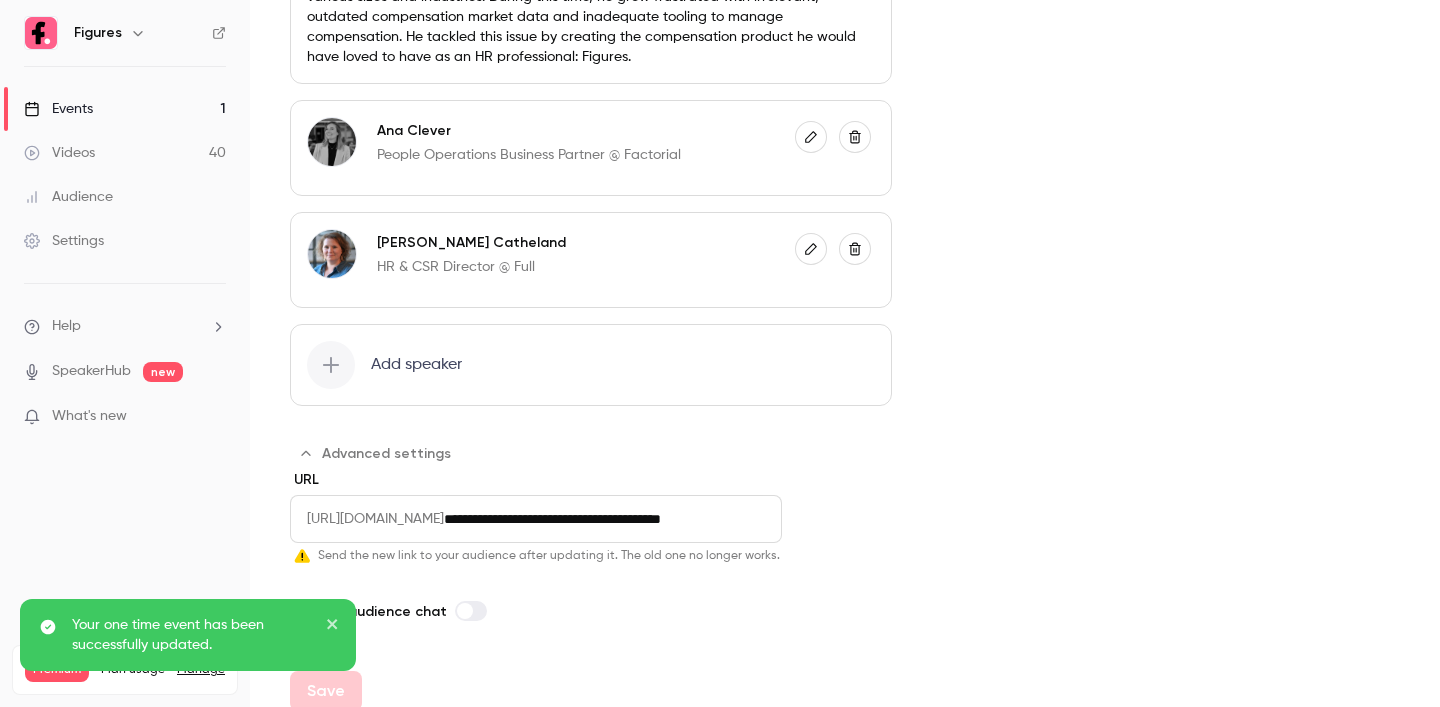 click on "Disable audience chat" at bounding box center (591, 611) 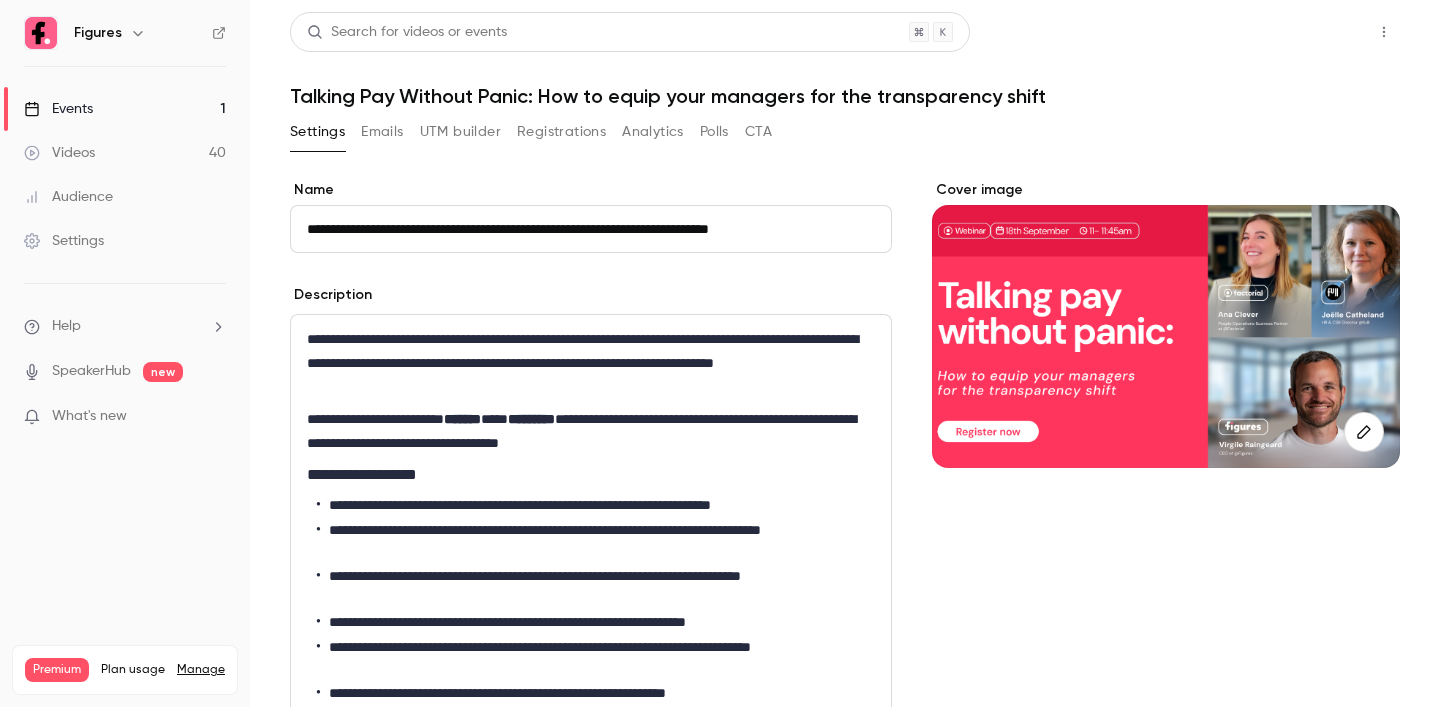 click on "Share" at bounding box center [1312, 32] 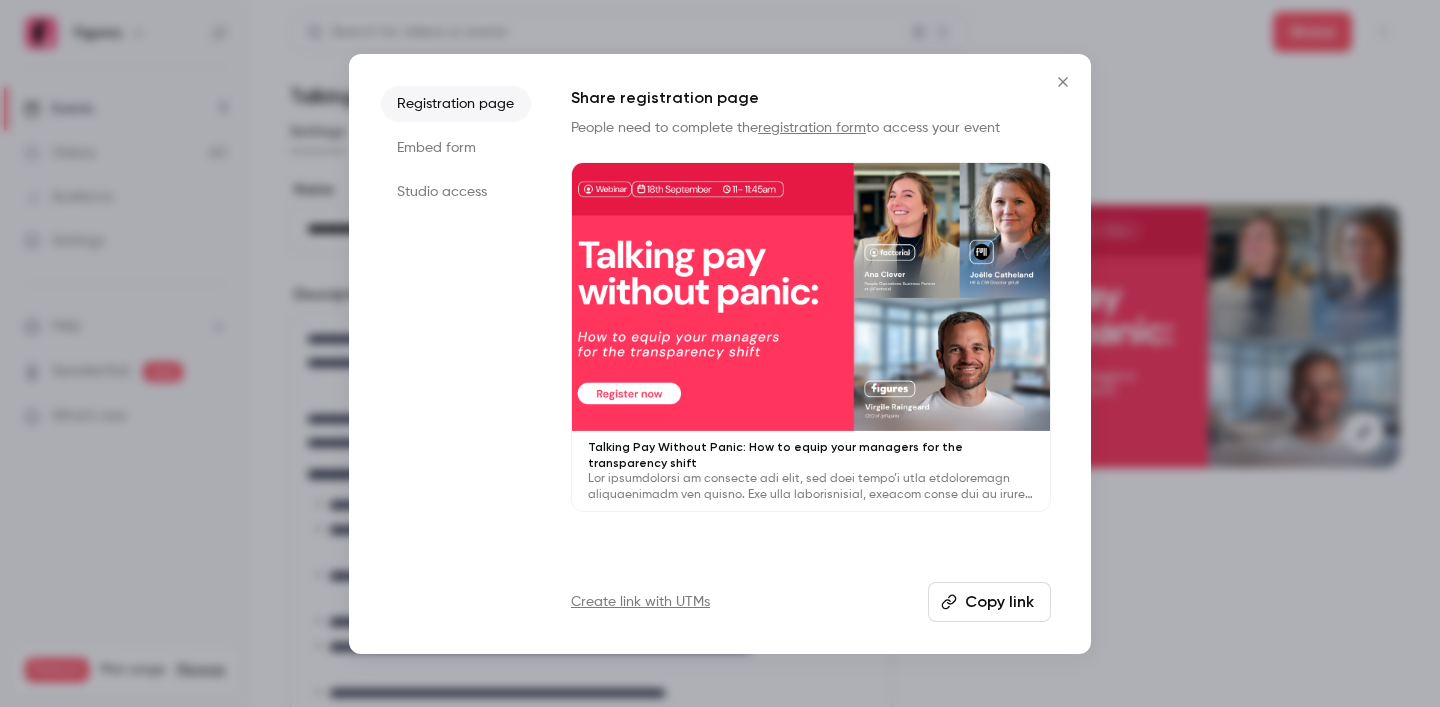 click on "Copy link" at bounding box center [989, 602] 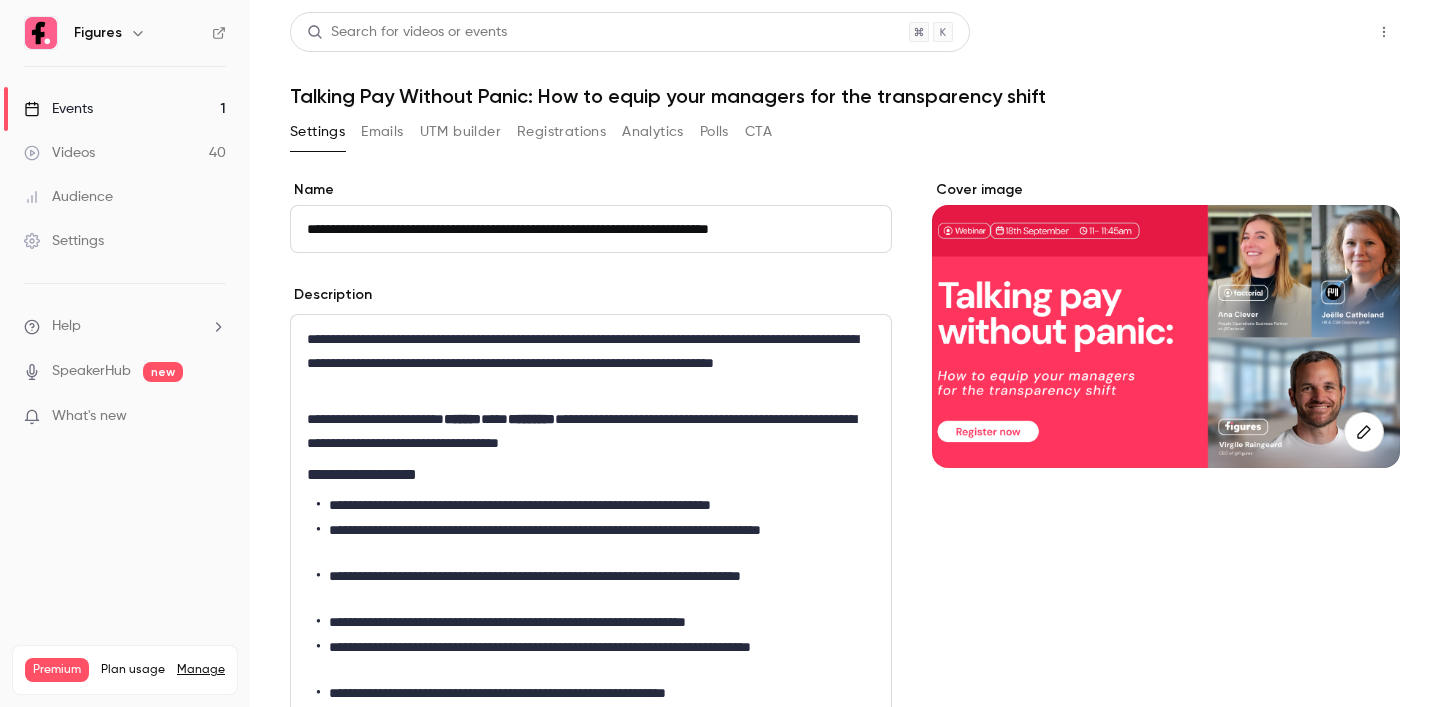click on "Share" at bounding box center (1312, 32) 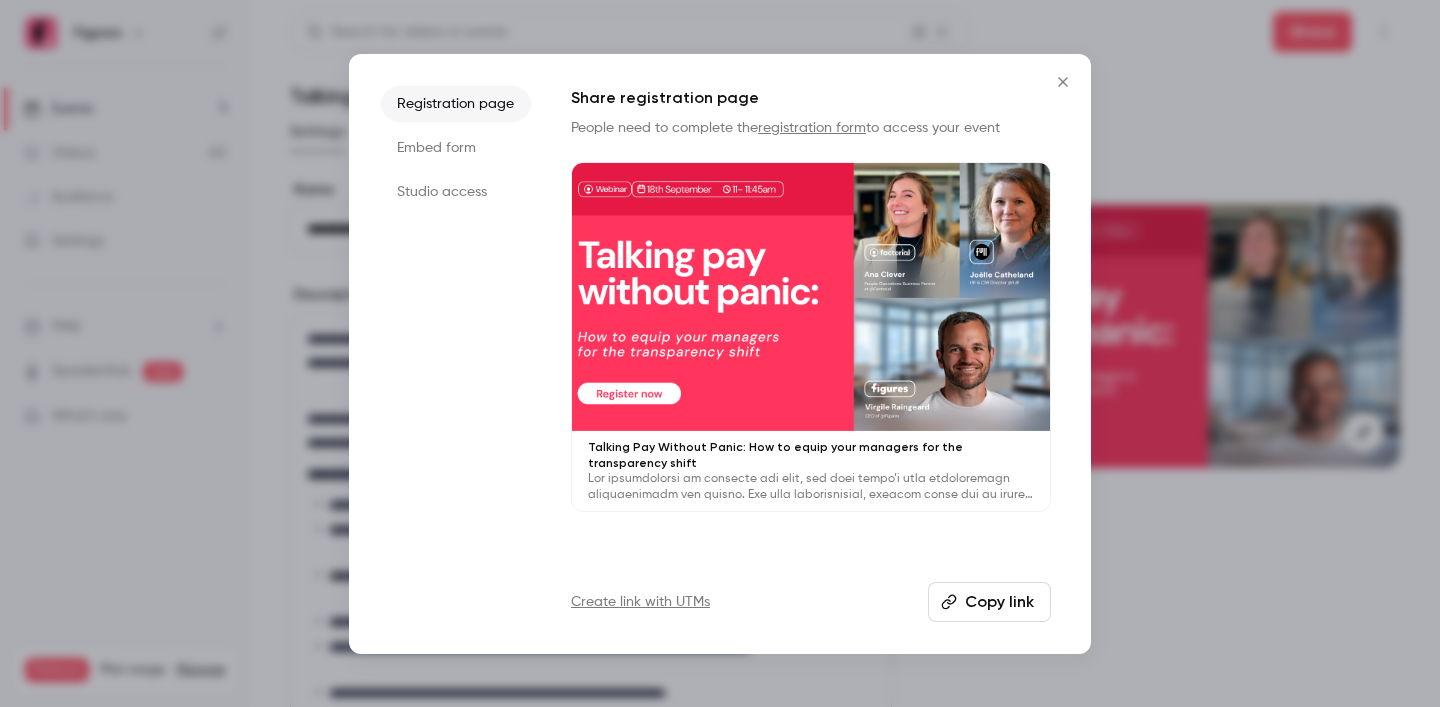 click on "Copy link" at bounding box center (989, 602) 